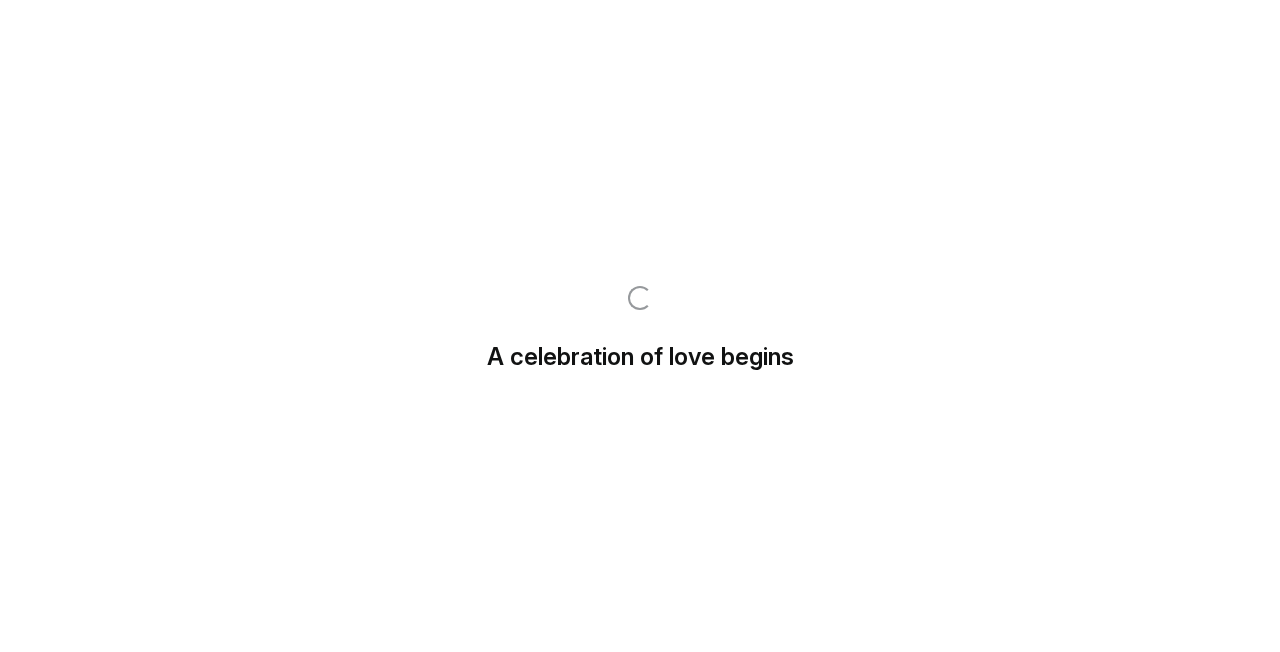 scroll, scrollTop: 0, scrollLeft: 0, axis: both 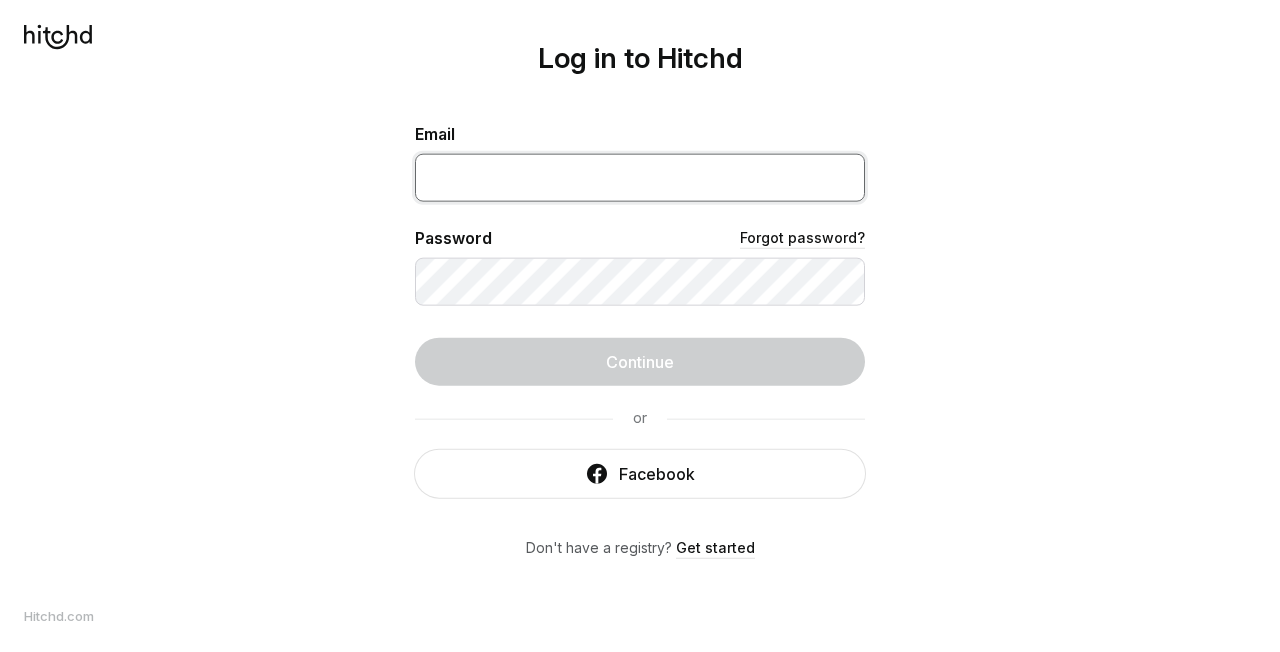 type on "[USERNAME]@[DOMAIN]" 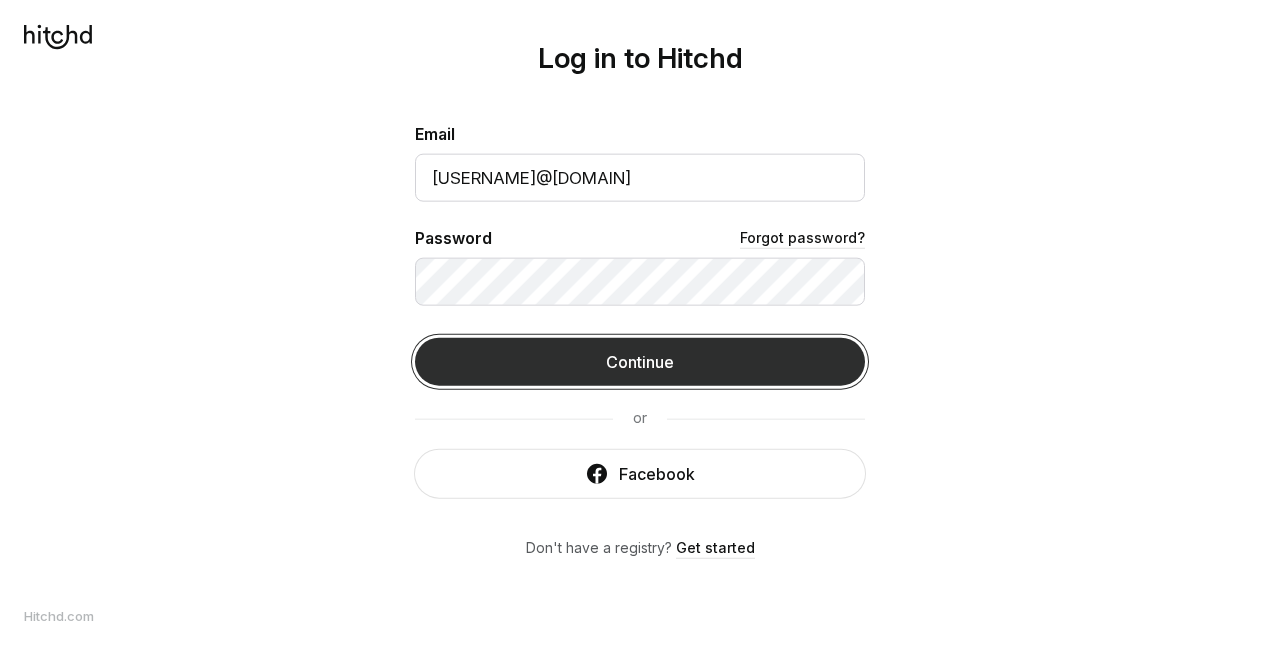 click on "Continue" at bounding box center (640, 362) 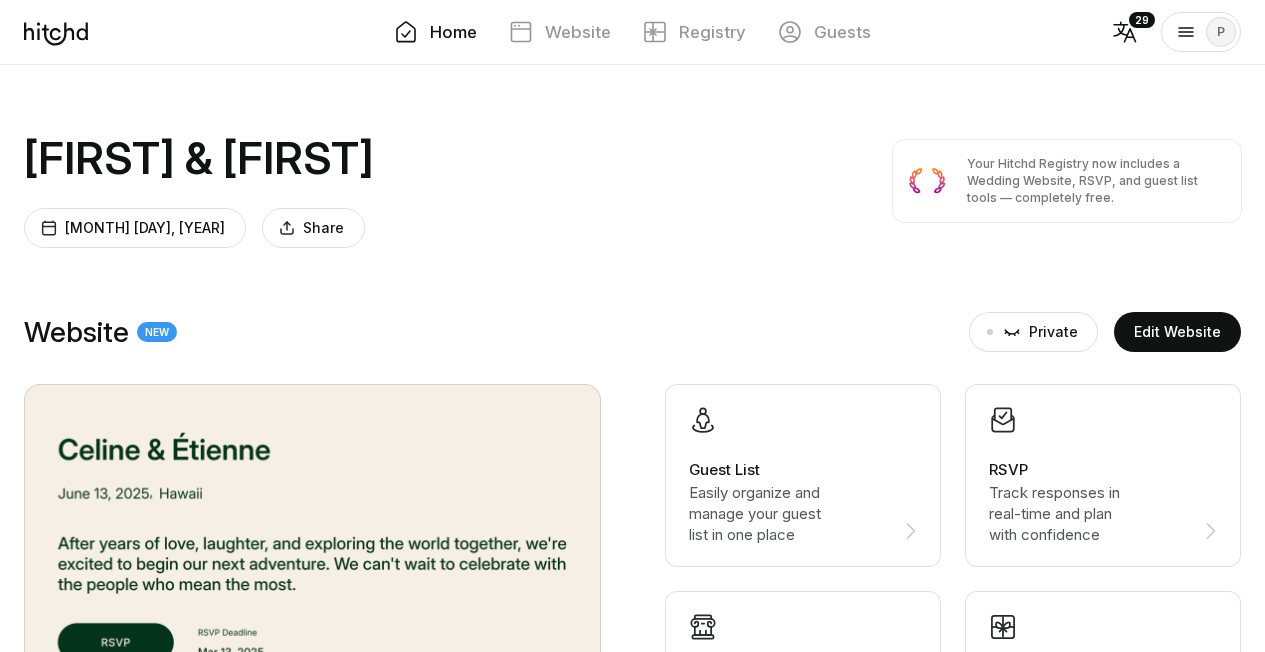 click on "[MONTH] [DAY], [YEAR]" at bounding box center [145, 228] 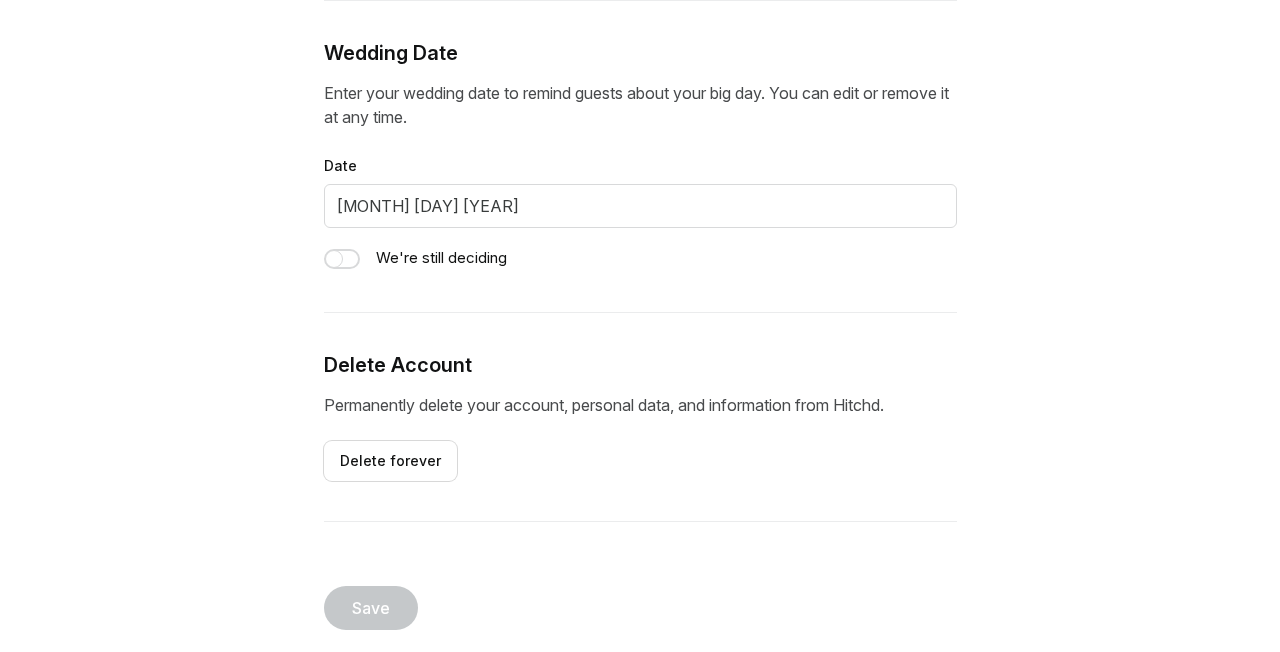 scroll, scrollTop: 0, scrollLeft: 0, axis: both 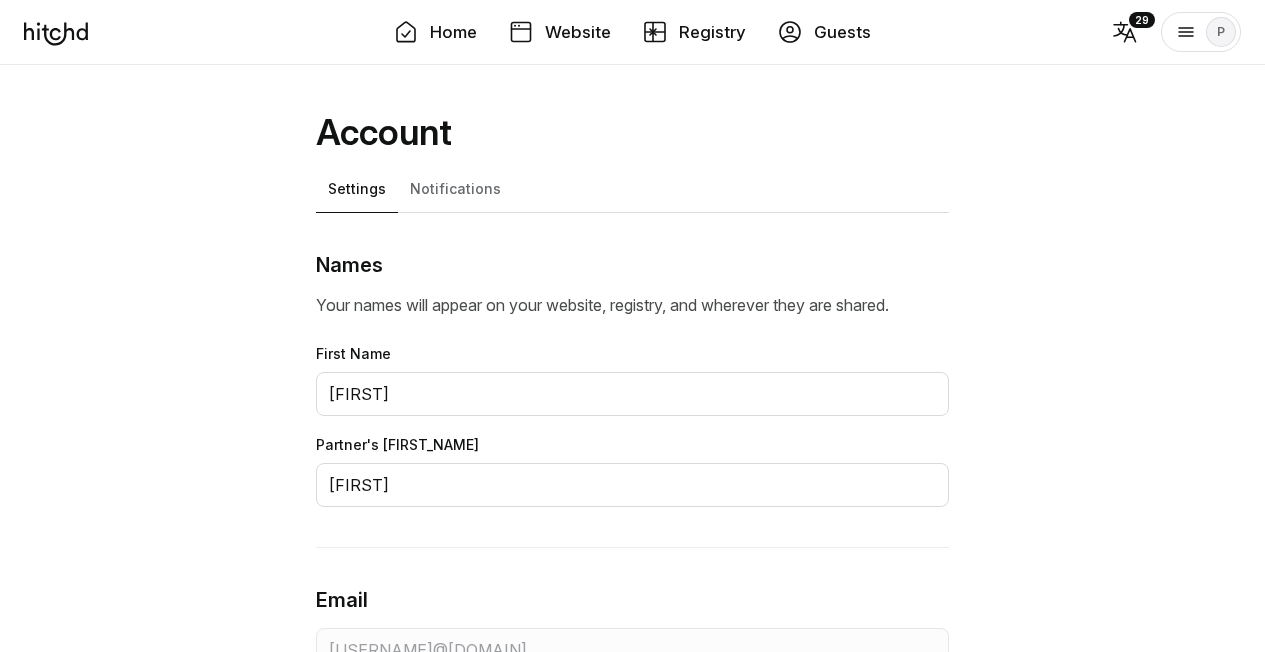 click on "Website" at bounding box center (560, 32) 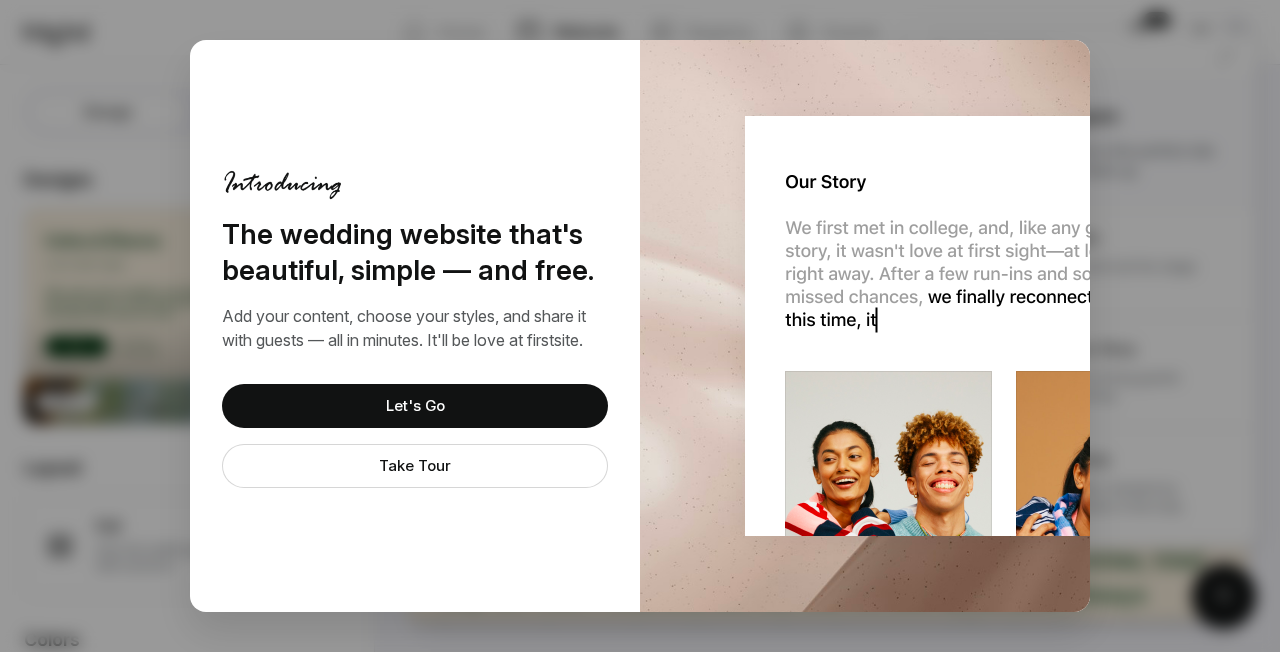 click on "Take Tour" at bounding box center (415, 466) 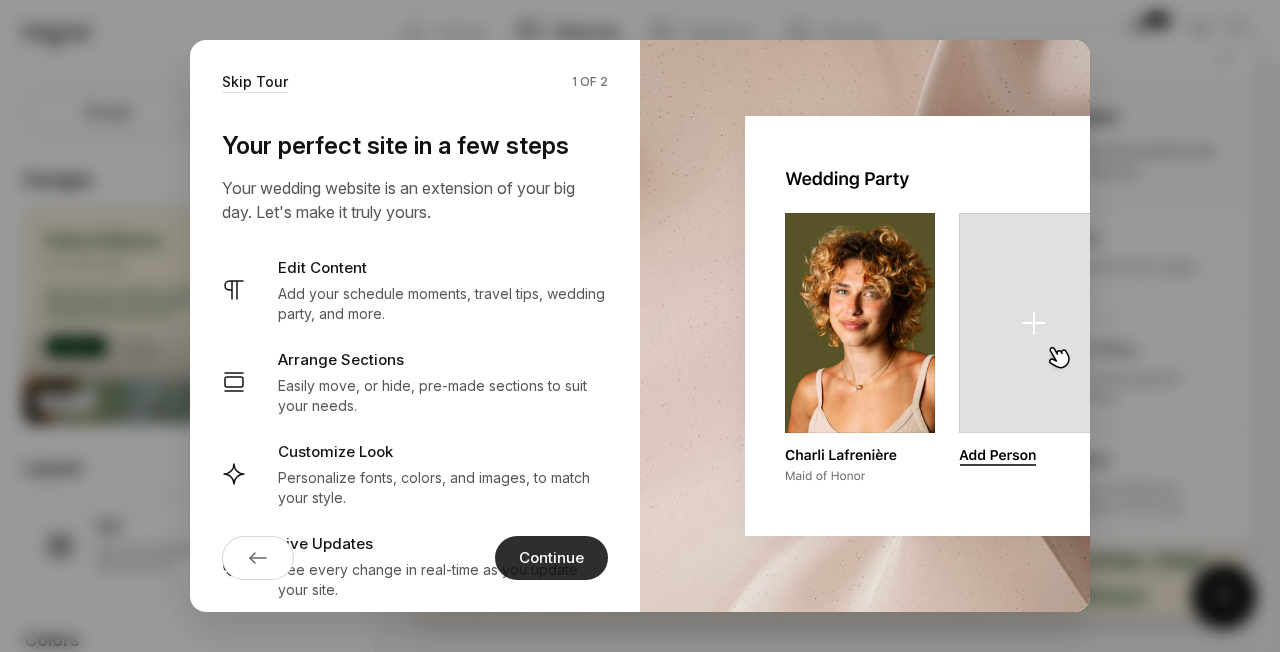 click on "Continue" at bounding box center [551, 558] 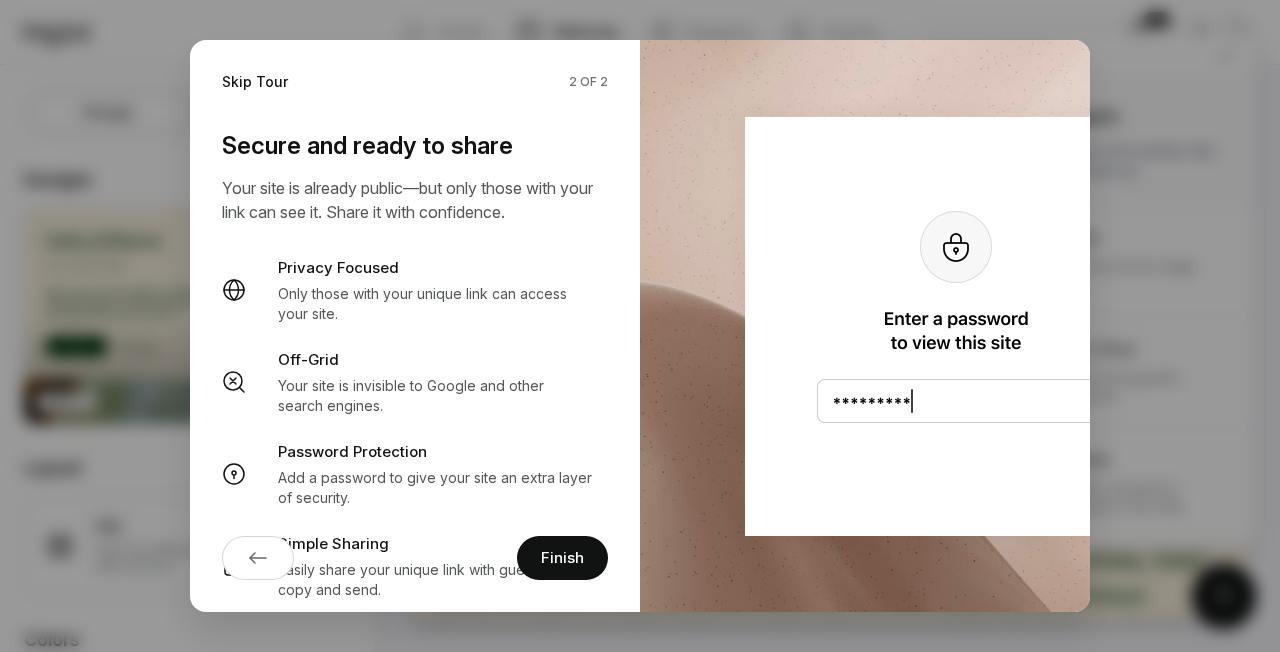 click on "Skip Tour" at bounding box center [255, 82] 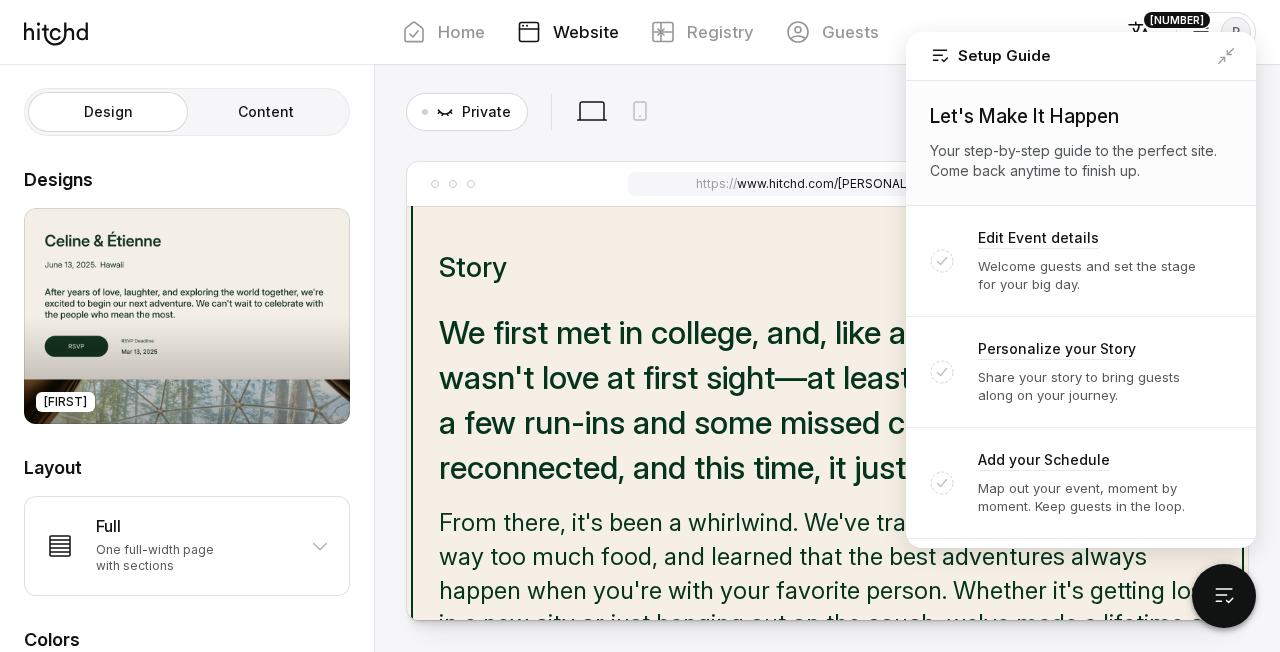 scroll, scrollTop: 52, scrollLeft: 0, axis: vertical 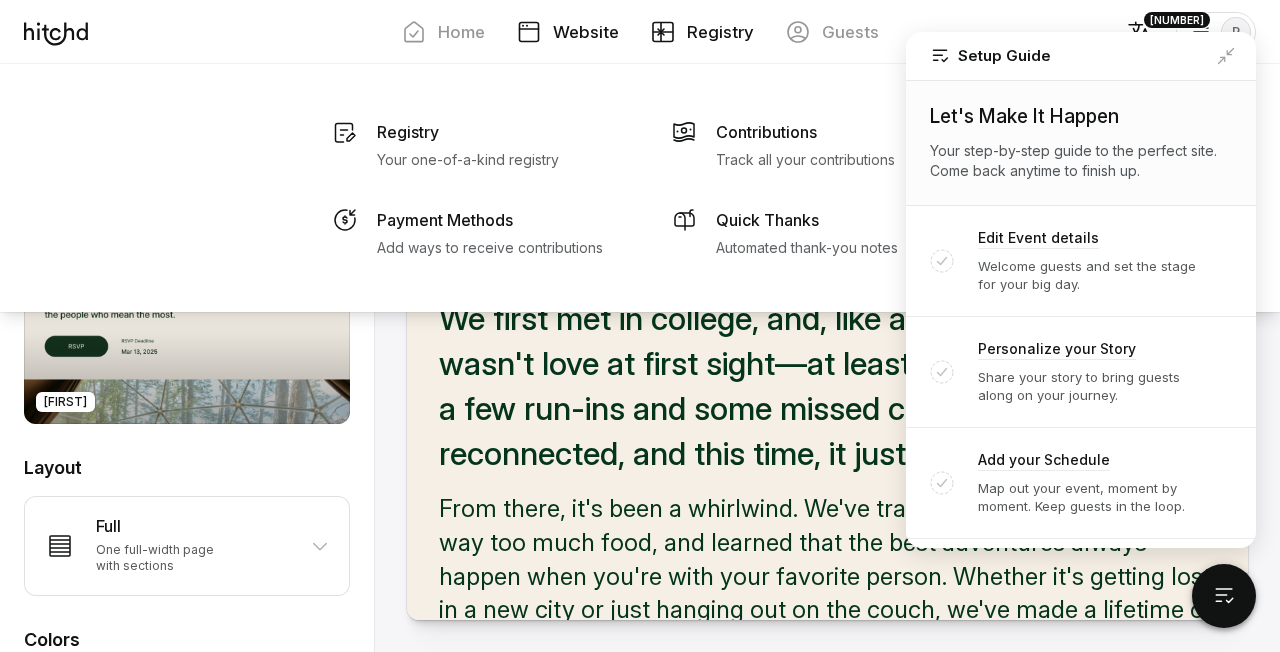 click on "Registry" at bounding box center [720, 32] 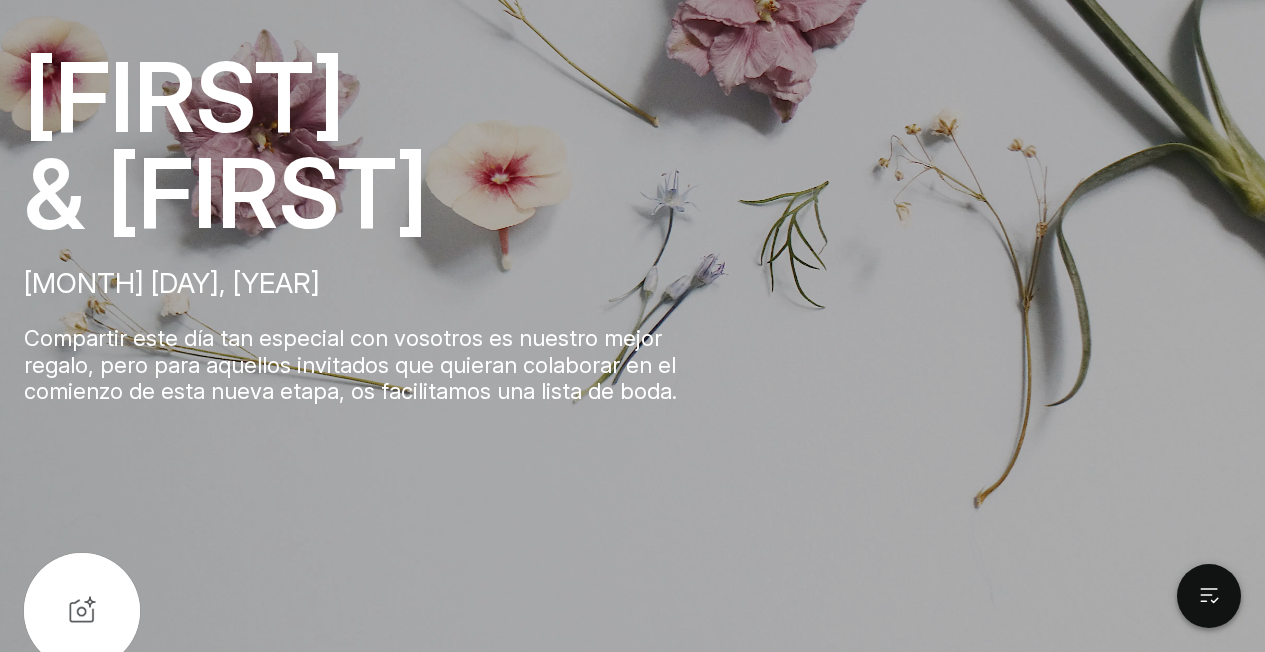 scroll, scrollTop: 452, scrollLeft: 0, axis: vertical 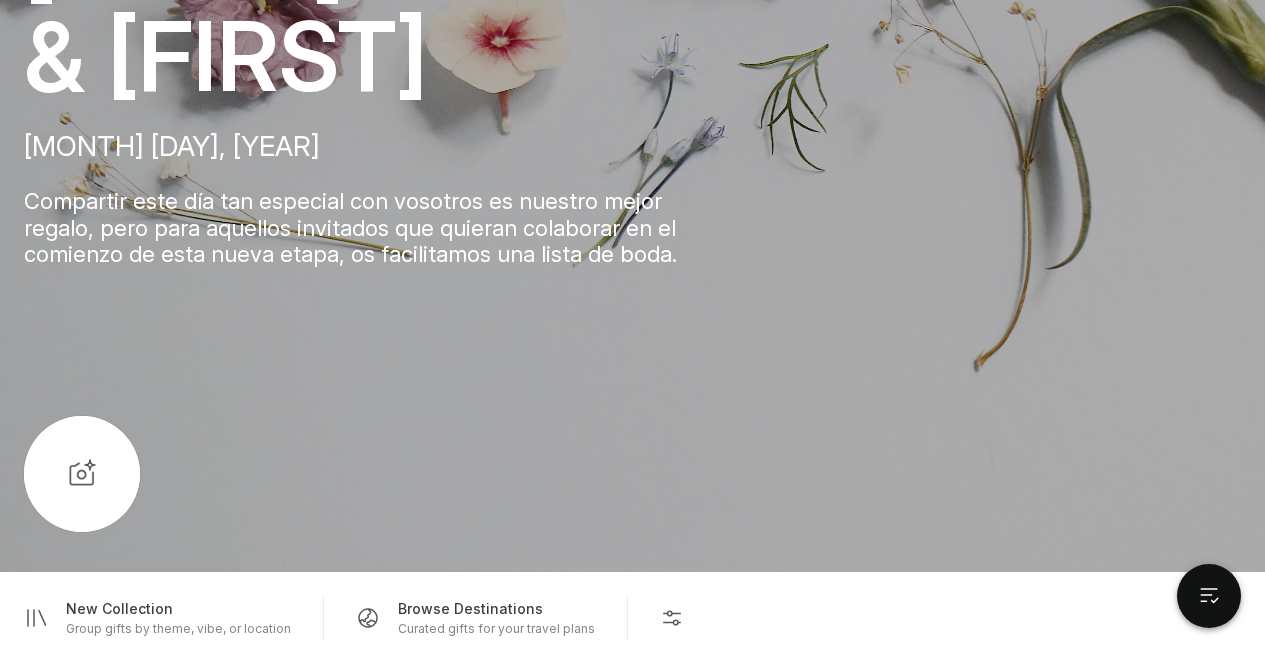 click at bounding box center [82, 474] 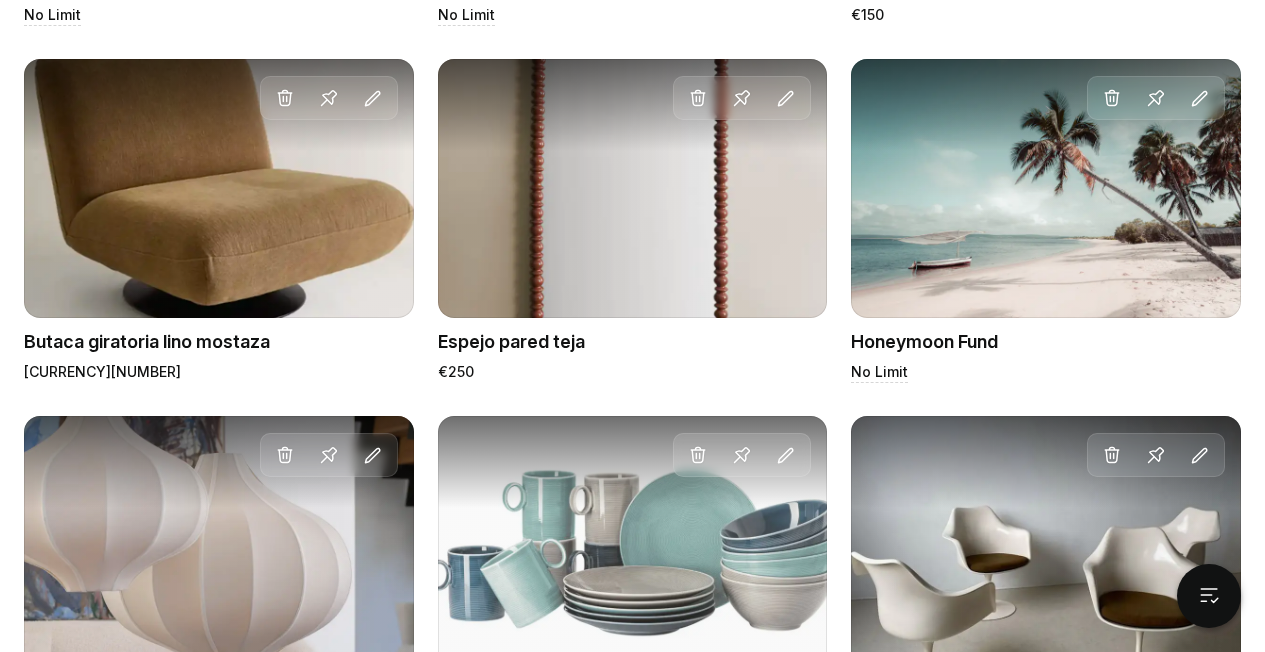 scroll, scrollTop: 1886, scrollLeft: 0, axis: vertical 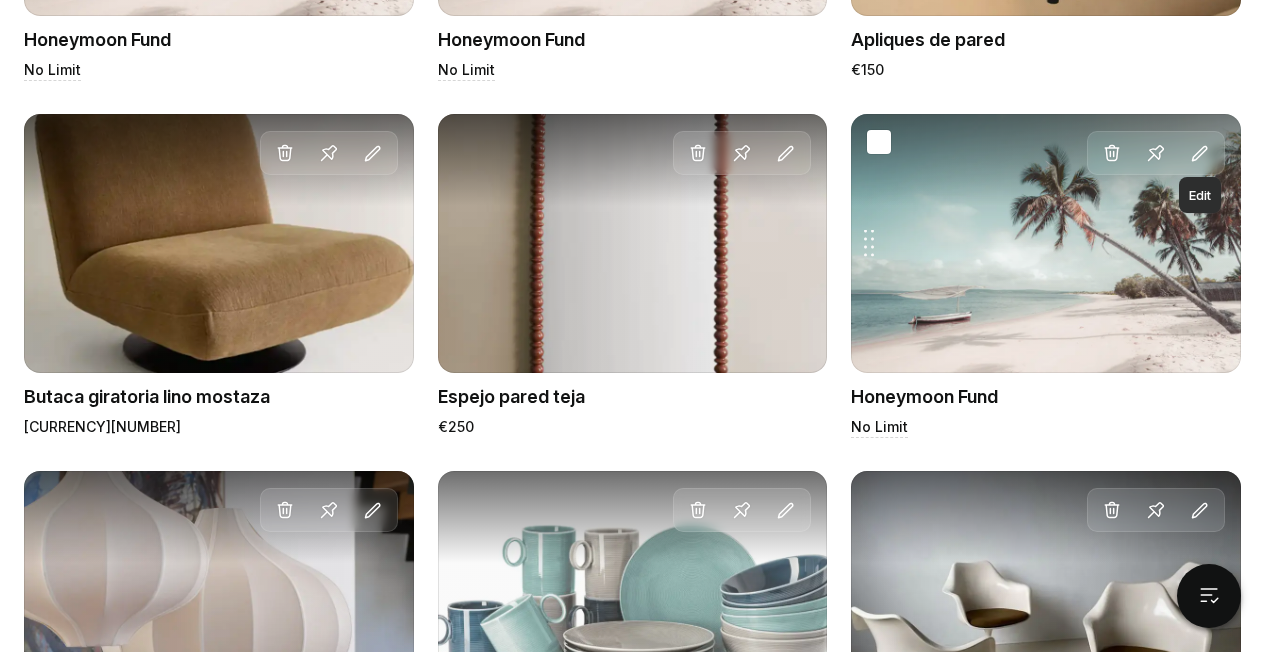 click at bounding box center [1200, 154] 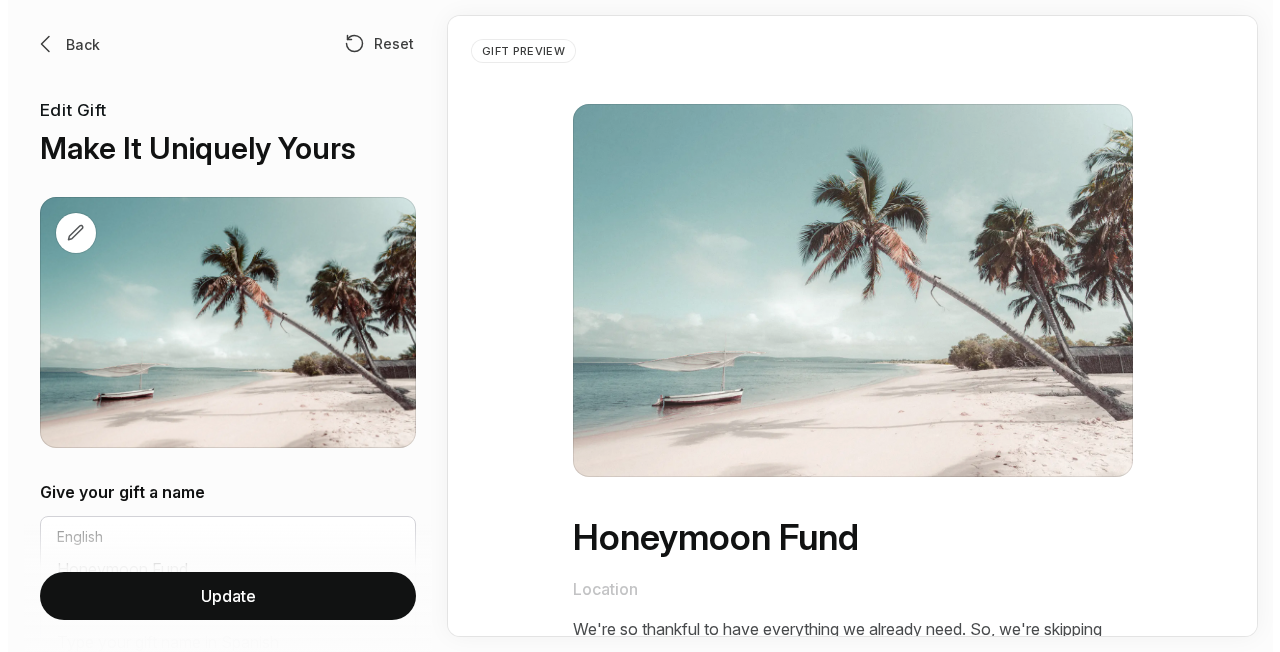 scroll, scrollTop: 0, scrollLeft: 0, axis: both 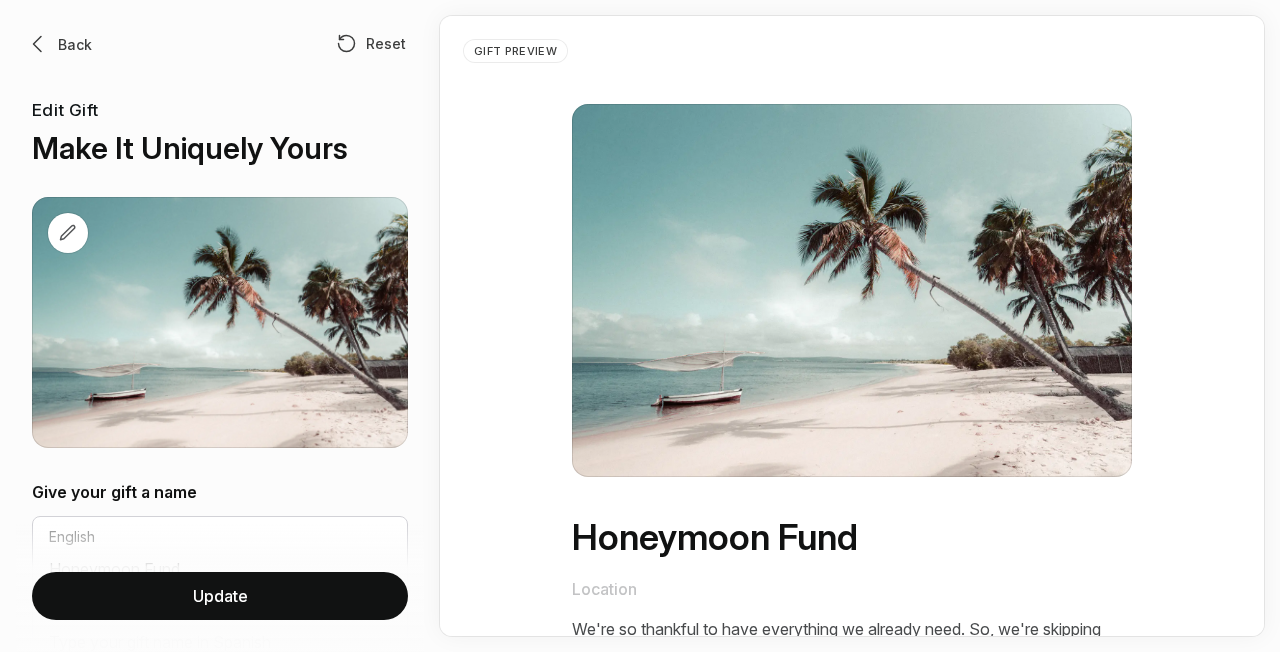 click at bounding box center [68, 233] 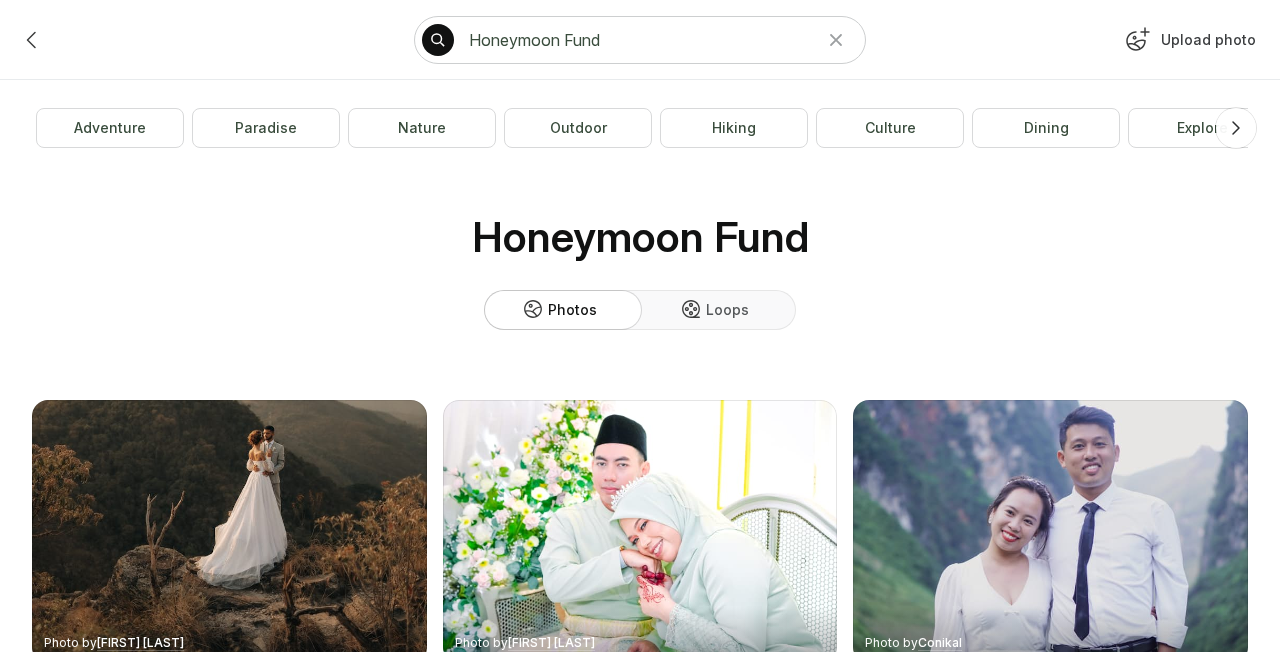 click on "Upload photo" at bounding box center (1188, 44) 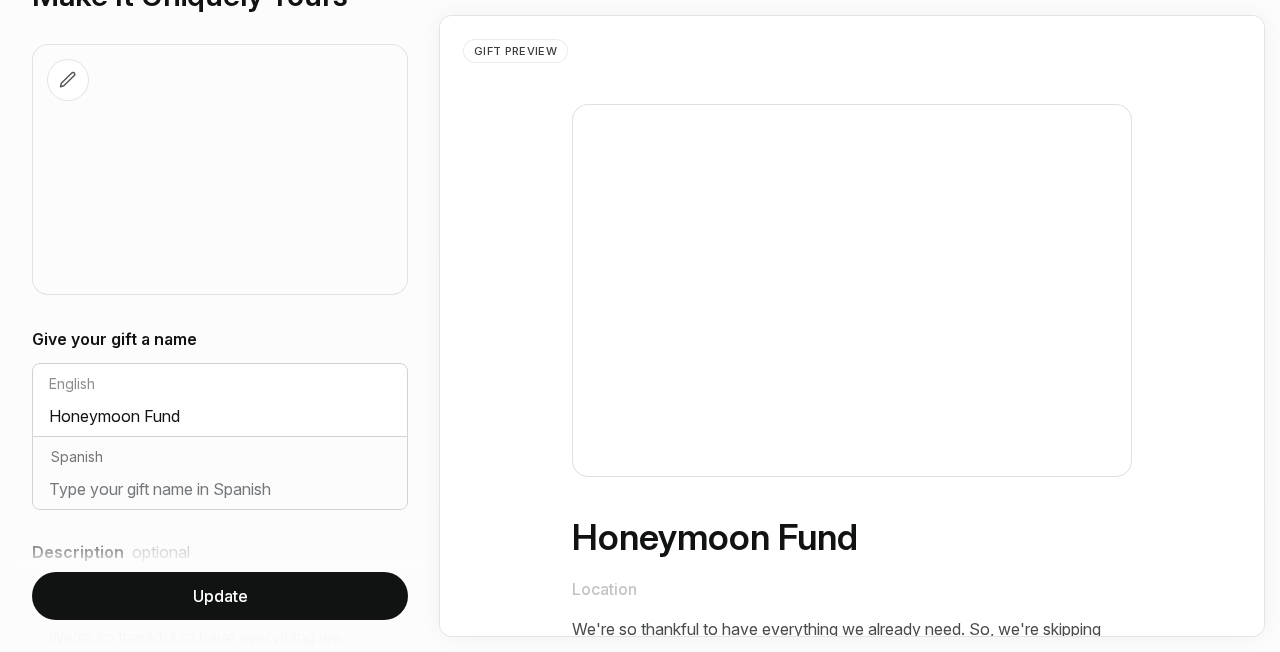 scroll, scrollTop: 152, scrollLeft: 0, axis: vertical 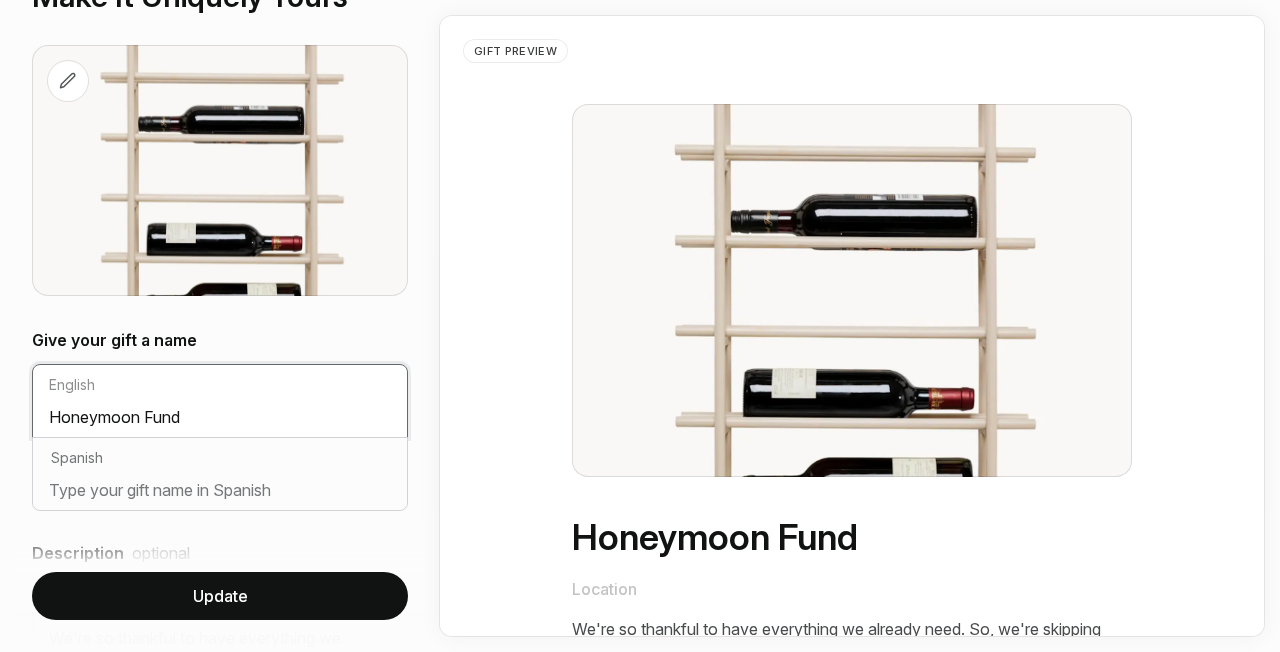 drag, startPoint x: 225, startPoint y: 413, endPoint x: 20, endPoint y: 410, distance: 205.02196 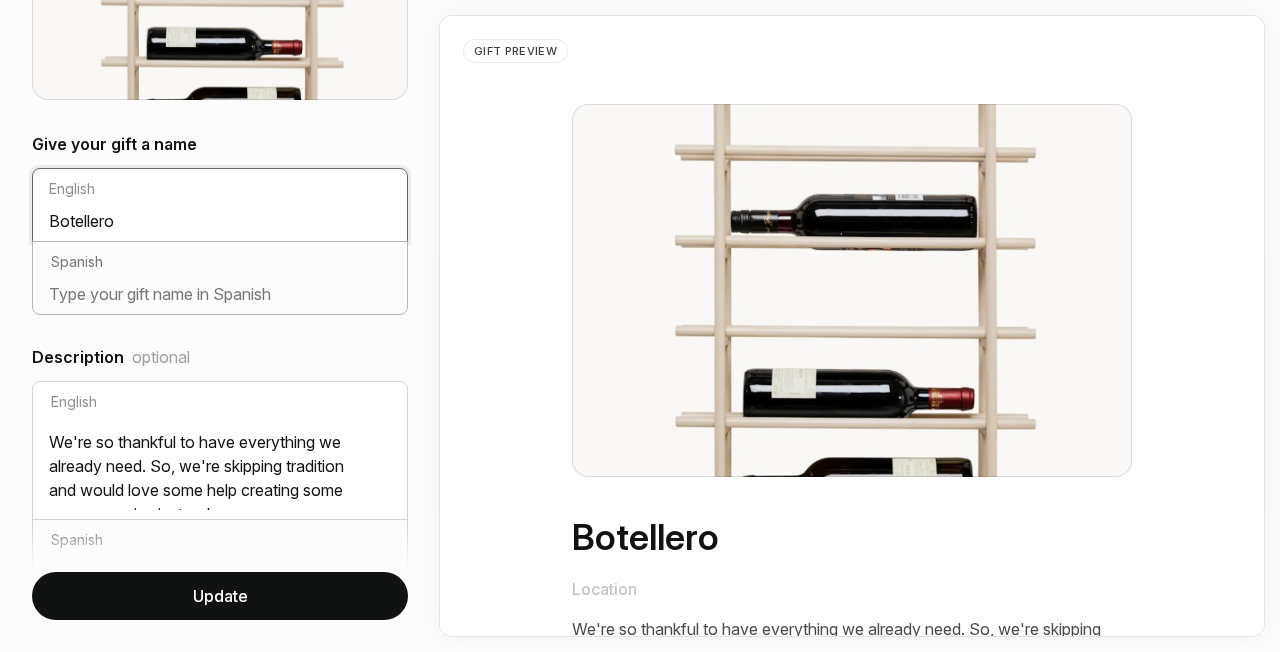 scroll, scrollTop: 381, scrollLeft: 0, axis: vertical 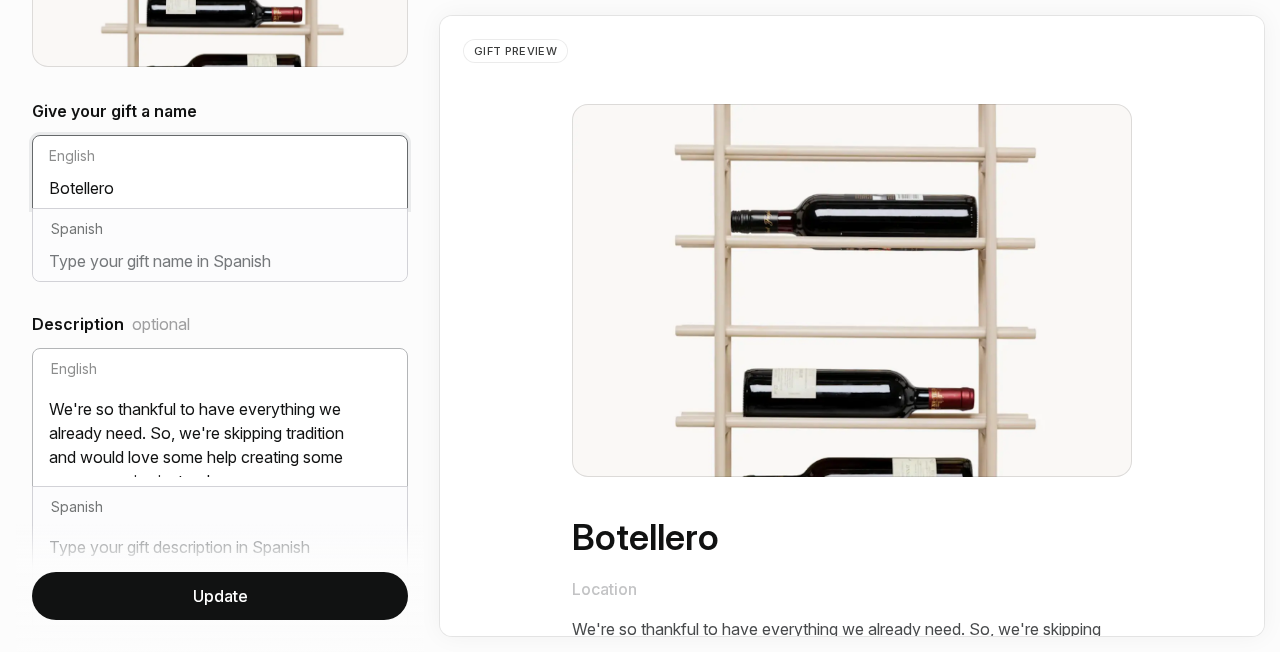 type on "Botellero" 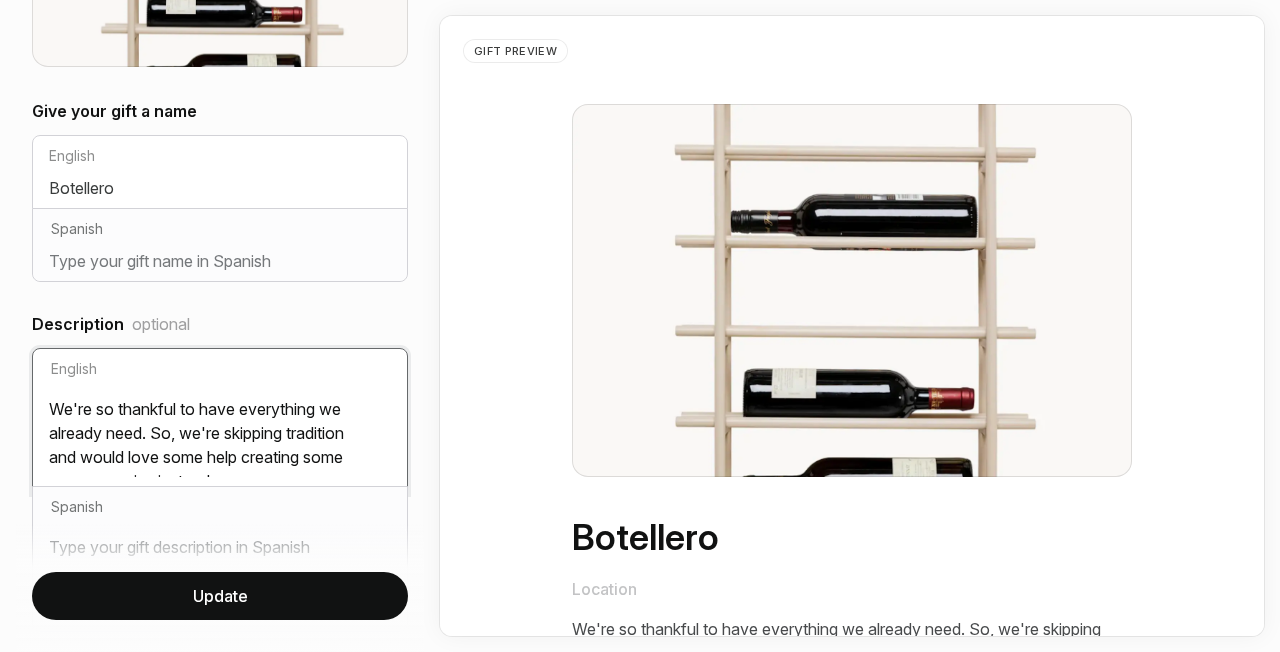 scroll, scrollTop: 40, scrollLeft: 0, axis: vertical 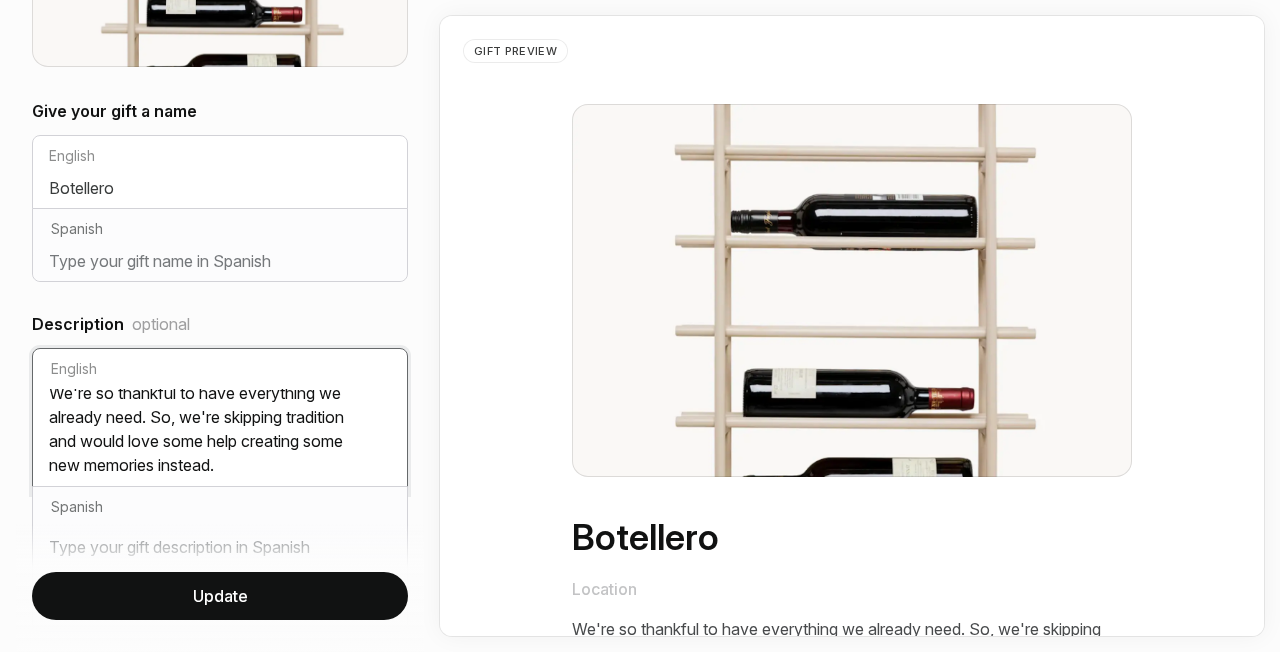 drag, startPoint x: 50, startPoint y: 404, endPoint x: 509, endPoint y: 572, distance: 488.77908 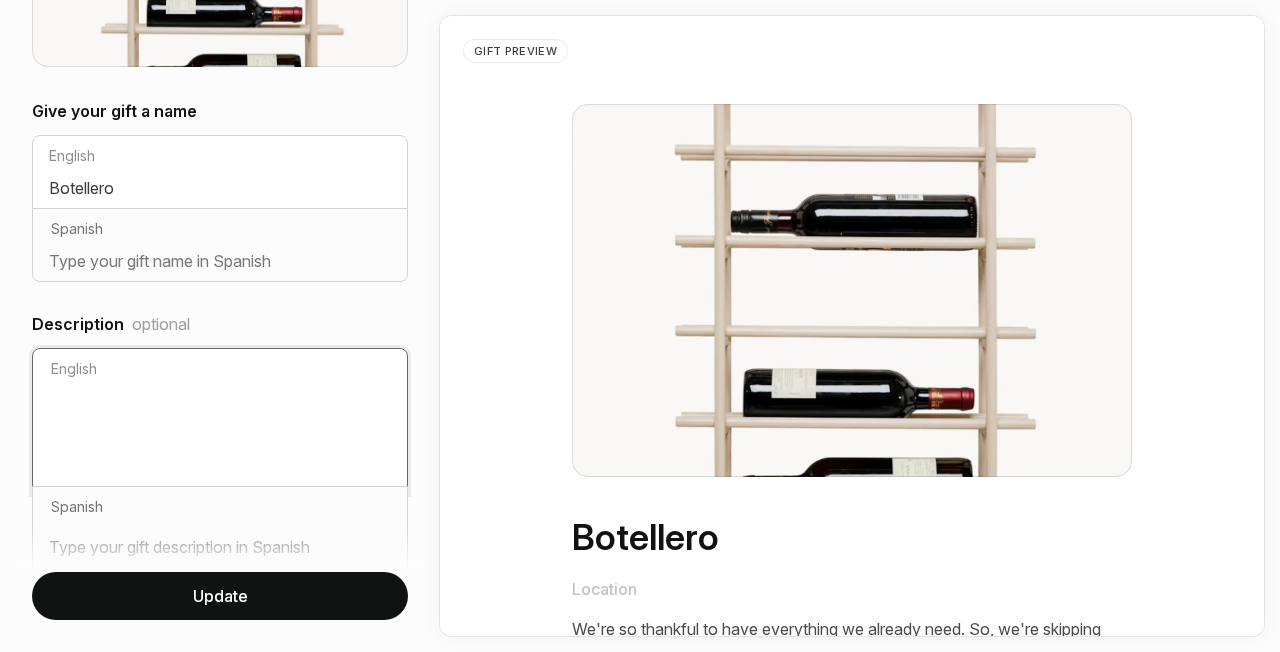 scroll, scrollTop: 0, scrollLeft: 0, axis: both 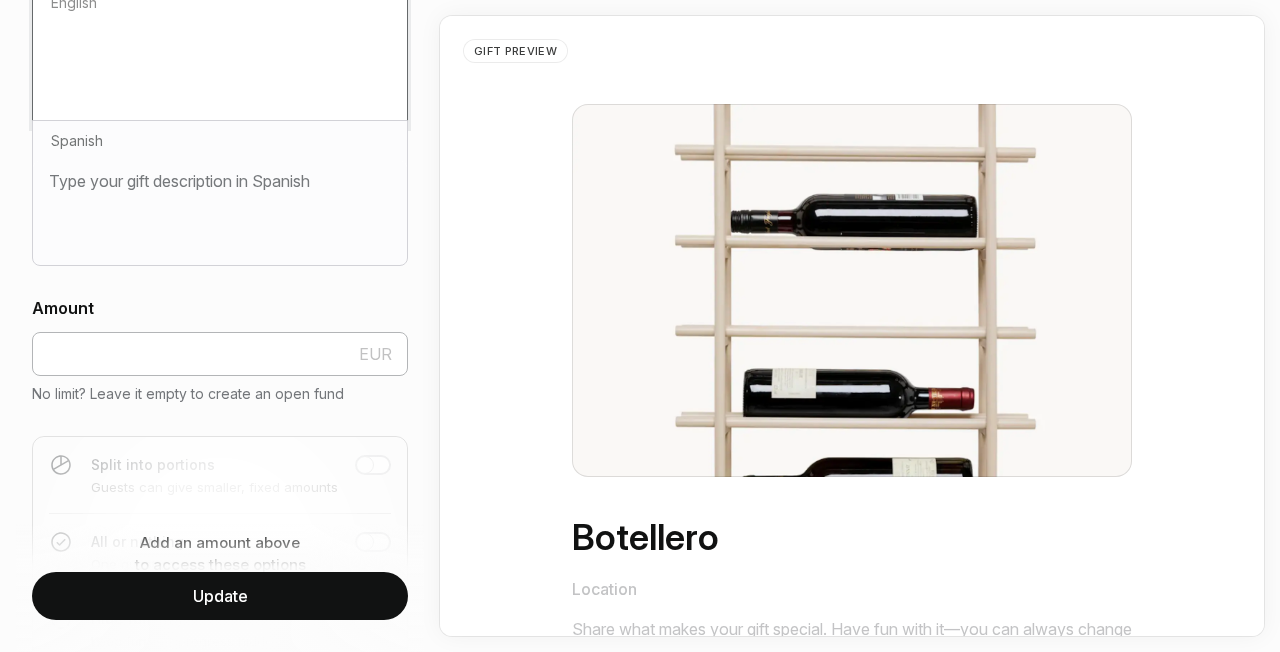 type 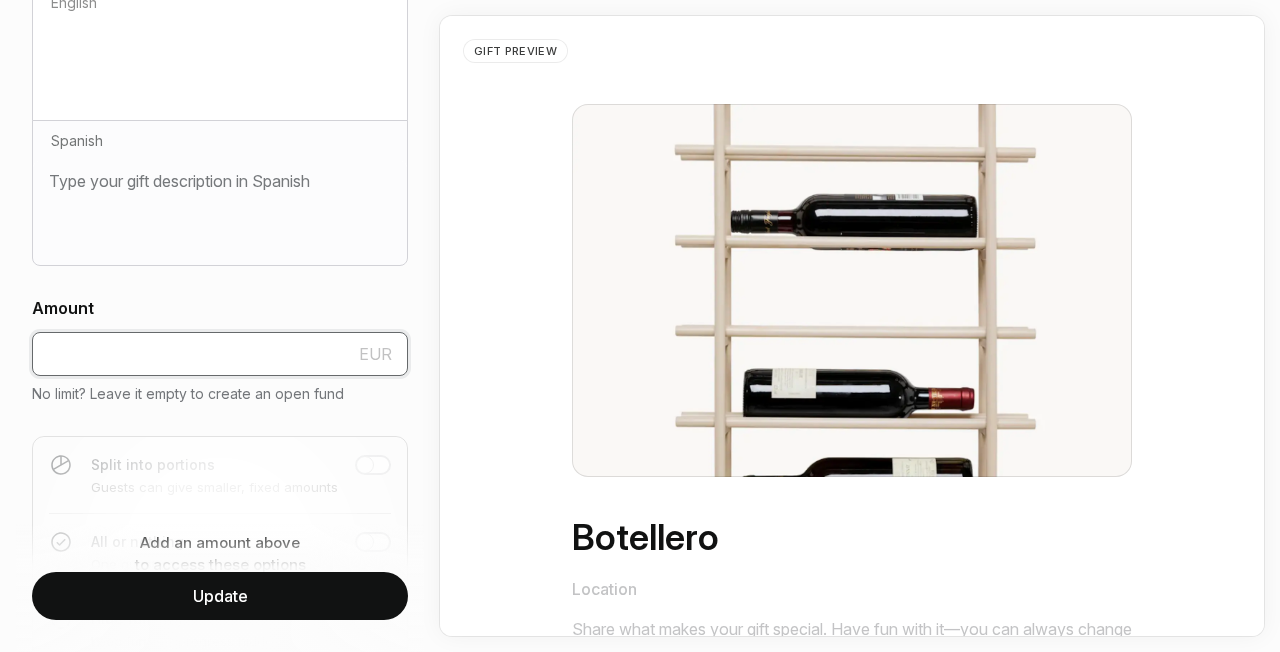 click at bounding box center [220, 354] 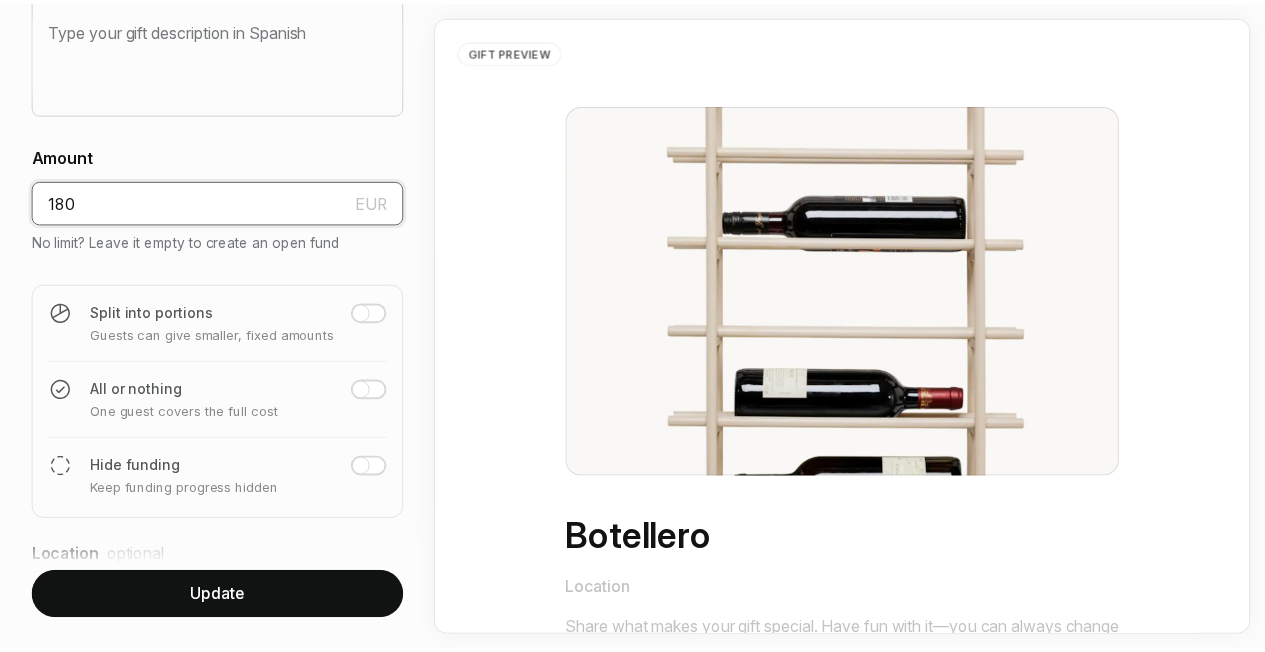 scroll, scrollTop: 902, scrollLeft: 0, axis: vertical 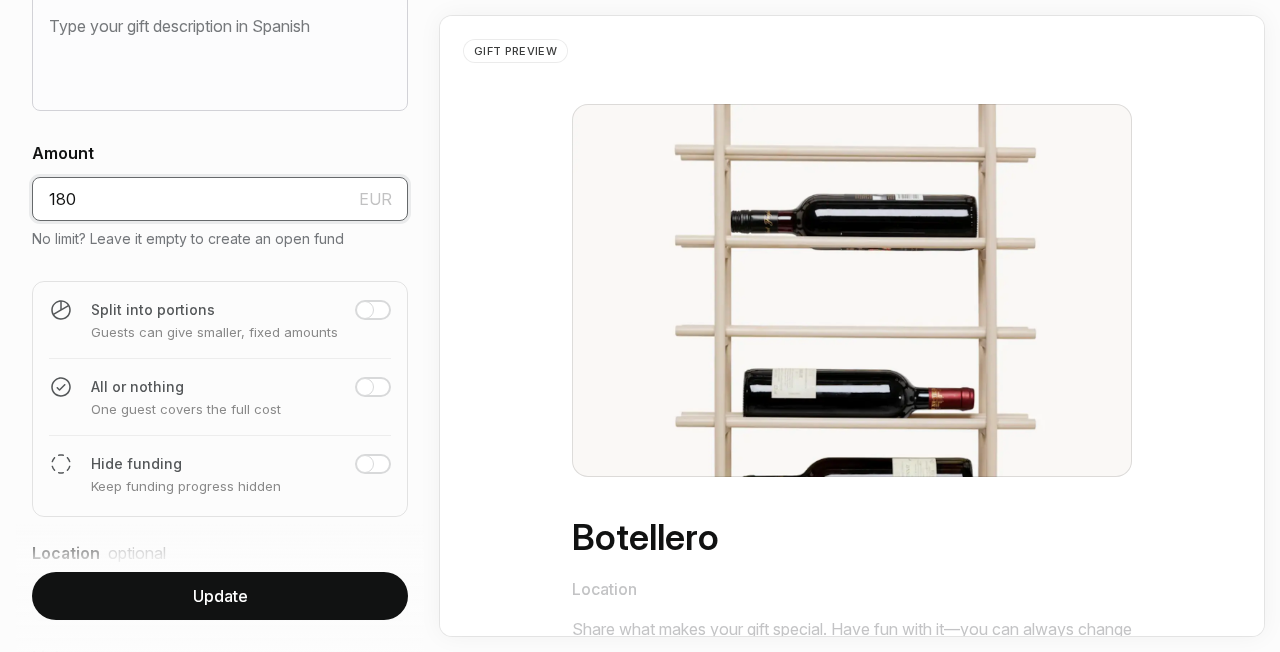 type on "180" 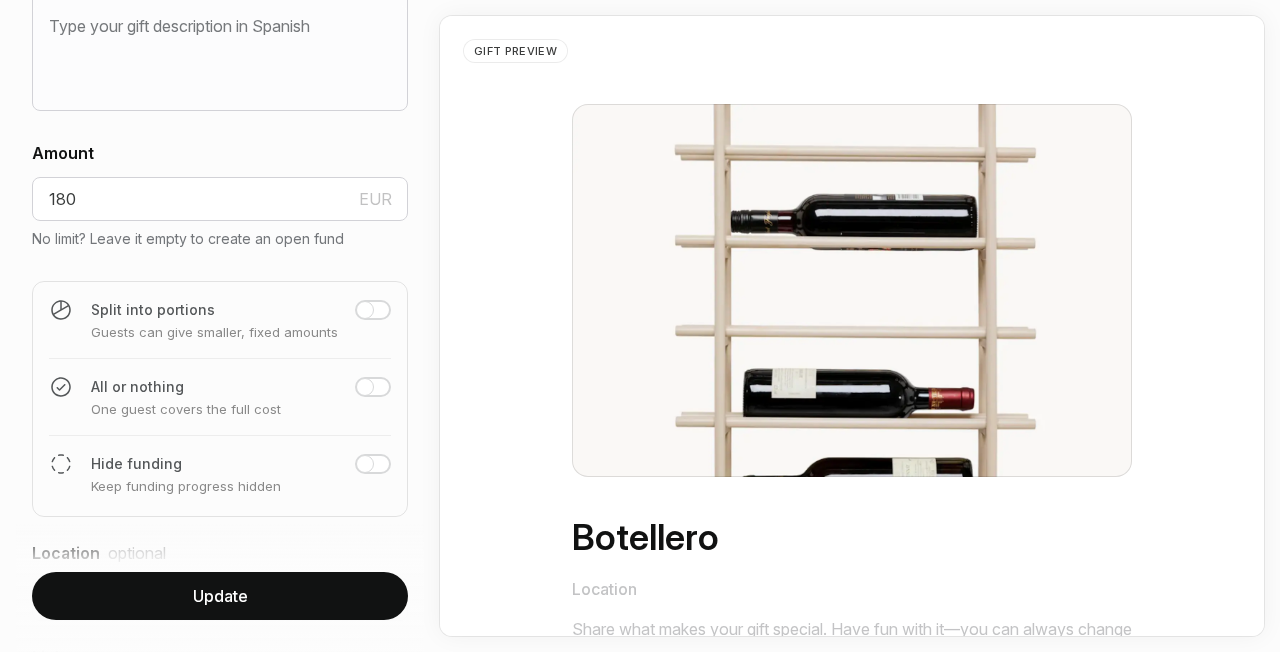 click on "Update" at bounding box center (220, 596) 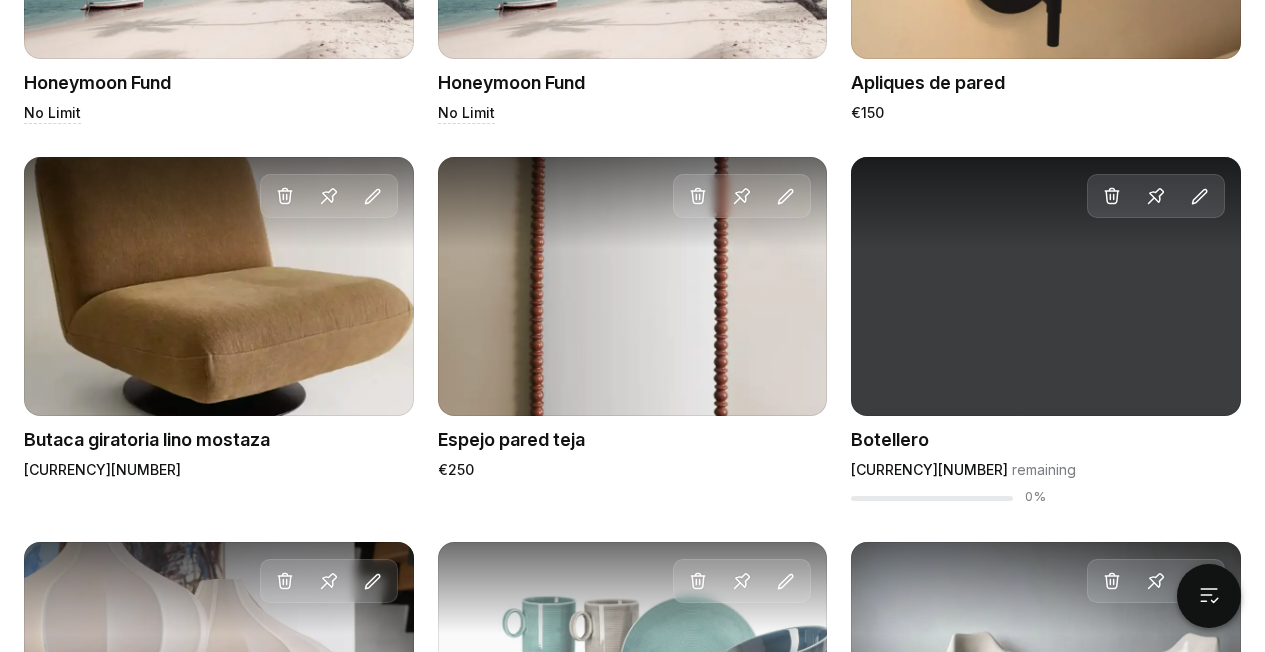scroll, scrollTop: 1824, scrollLeft: 0, axis: vertical 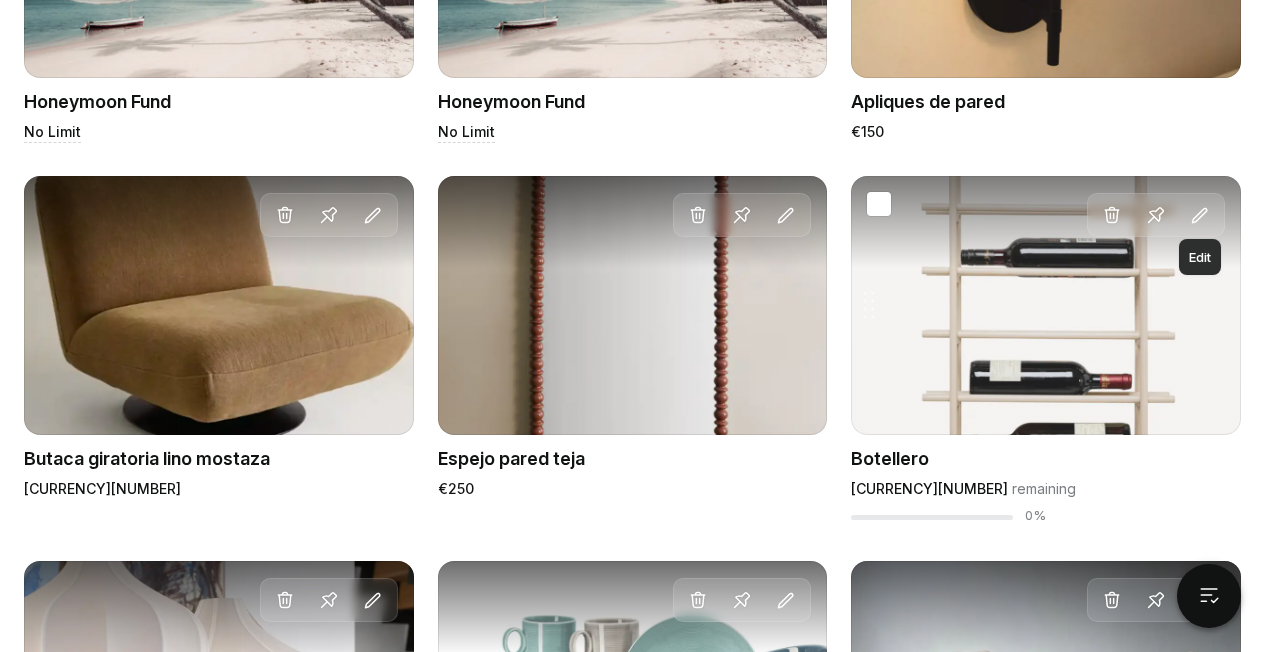 click at bounding box center [1200, 216] 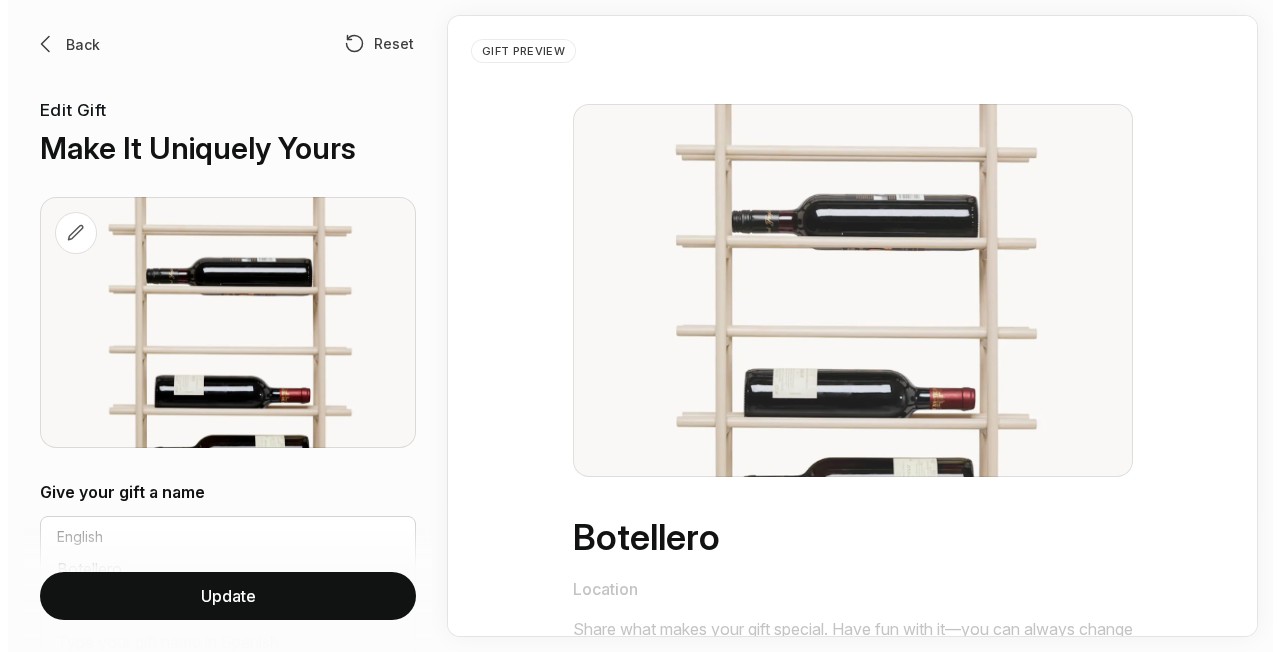 scroll, scrollTop: 0, scrollLeft: 0, axis: both 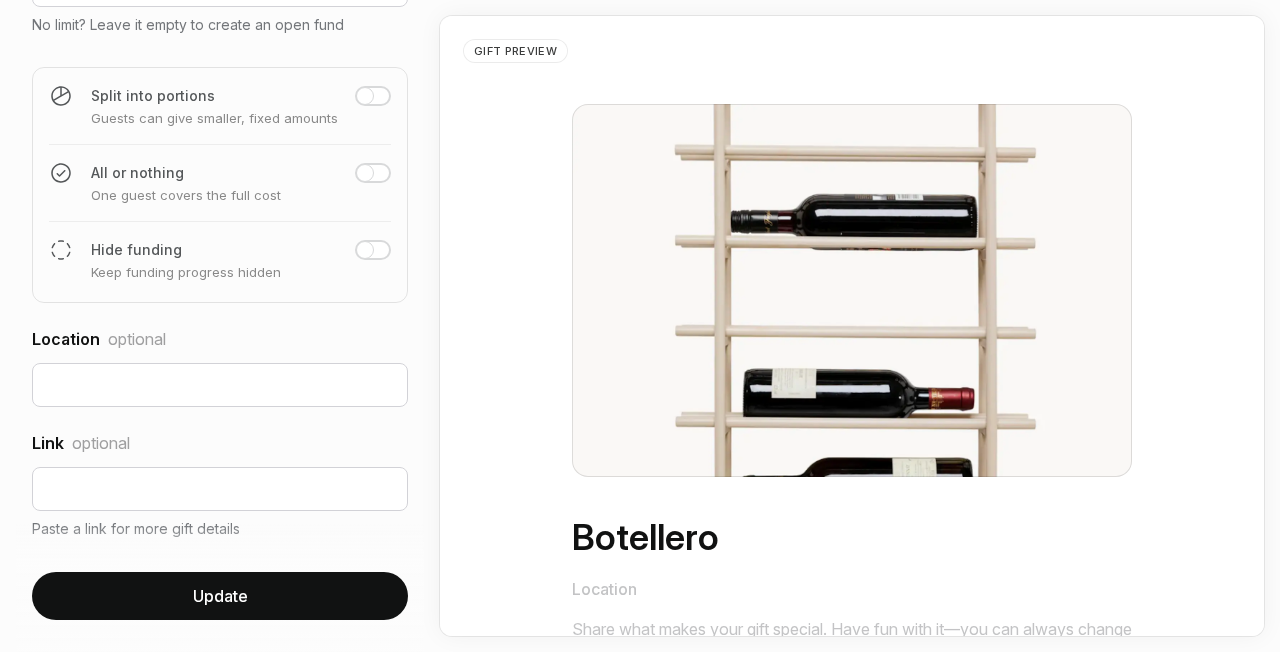 click at bounding box center [365, 96] 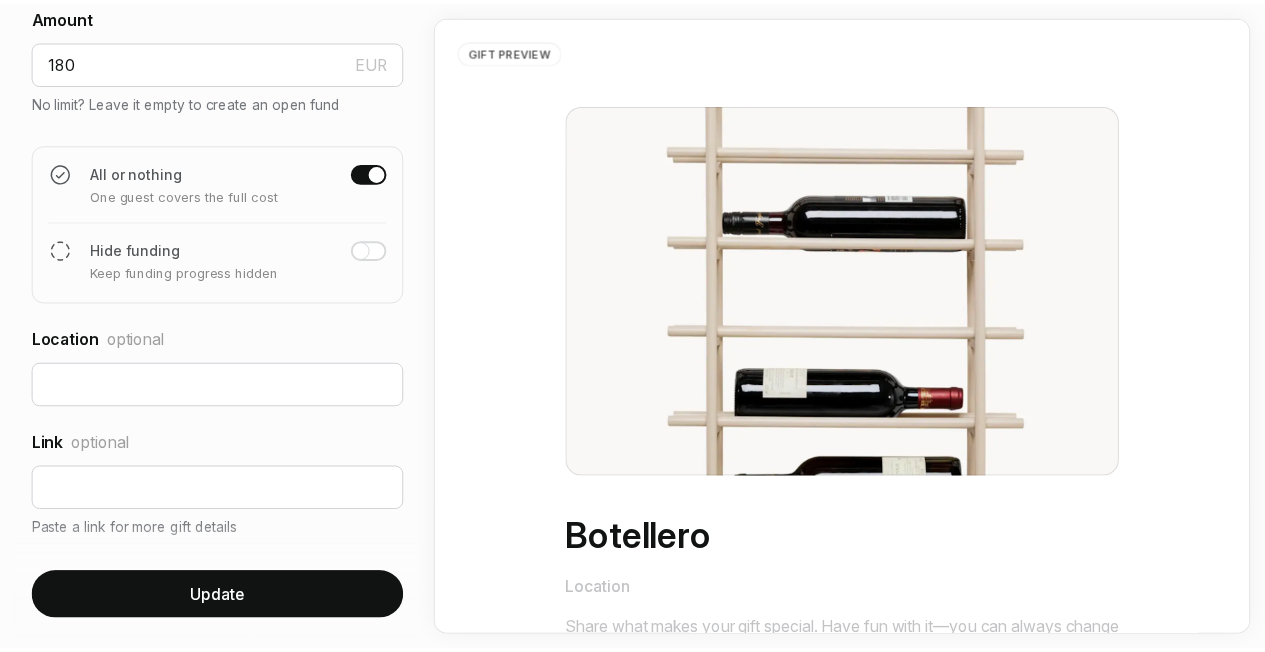 scroll, scrollTop: 1039, scrollLeft: 0, axis: vertical 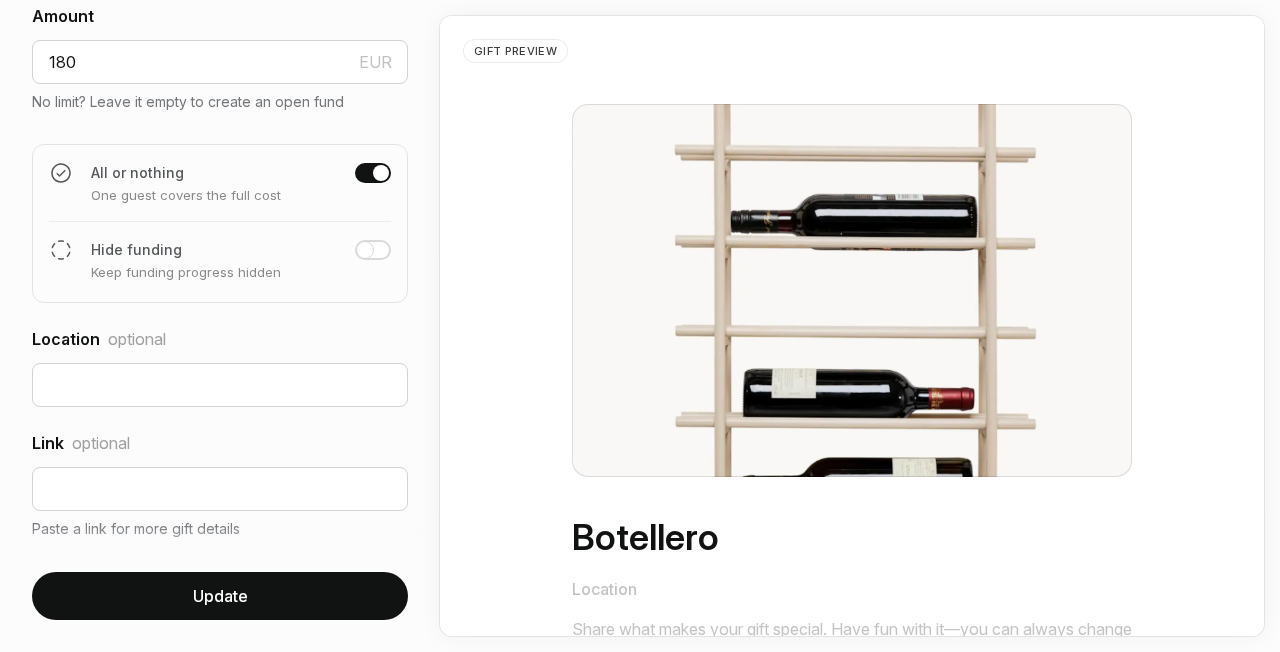 click on "Update" at bounding box center (220, 596) 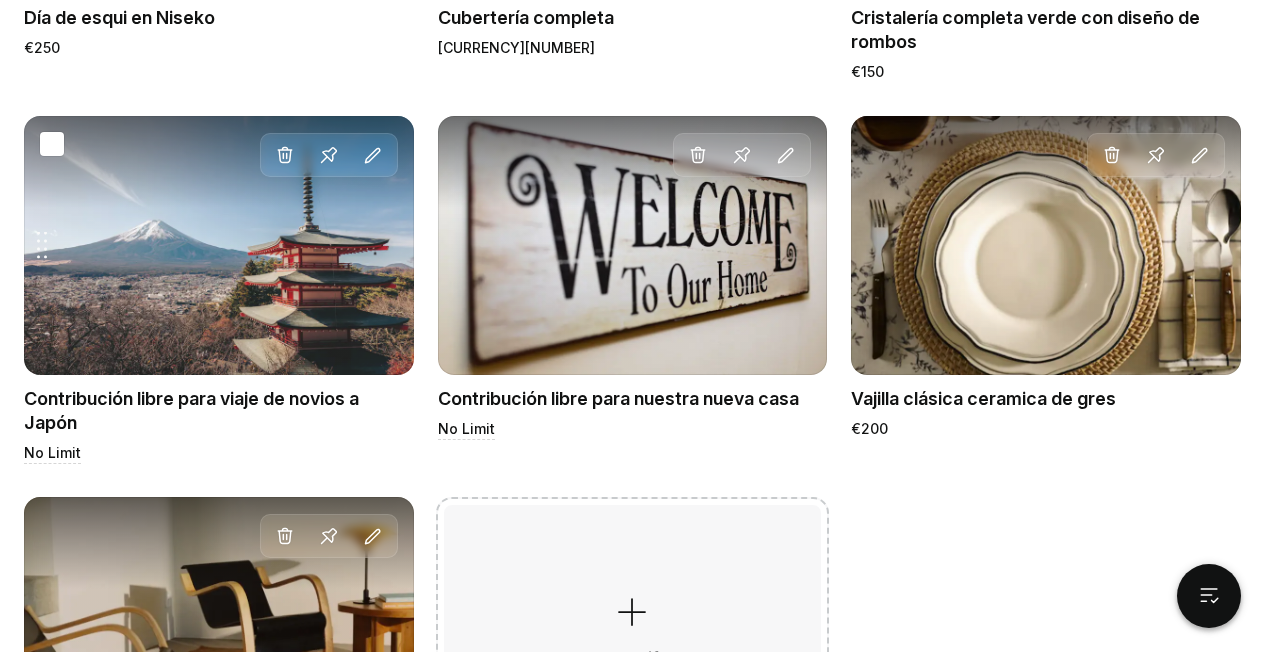scroll, scrollTop: 3342, scrollLeft: 0, axis: vertical 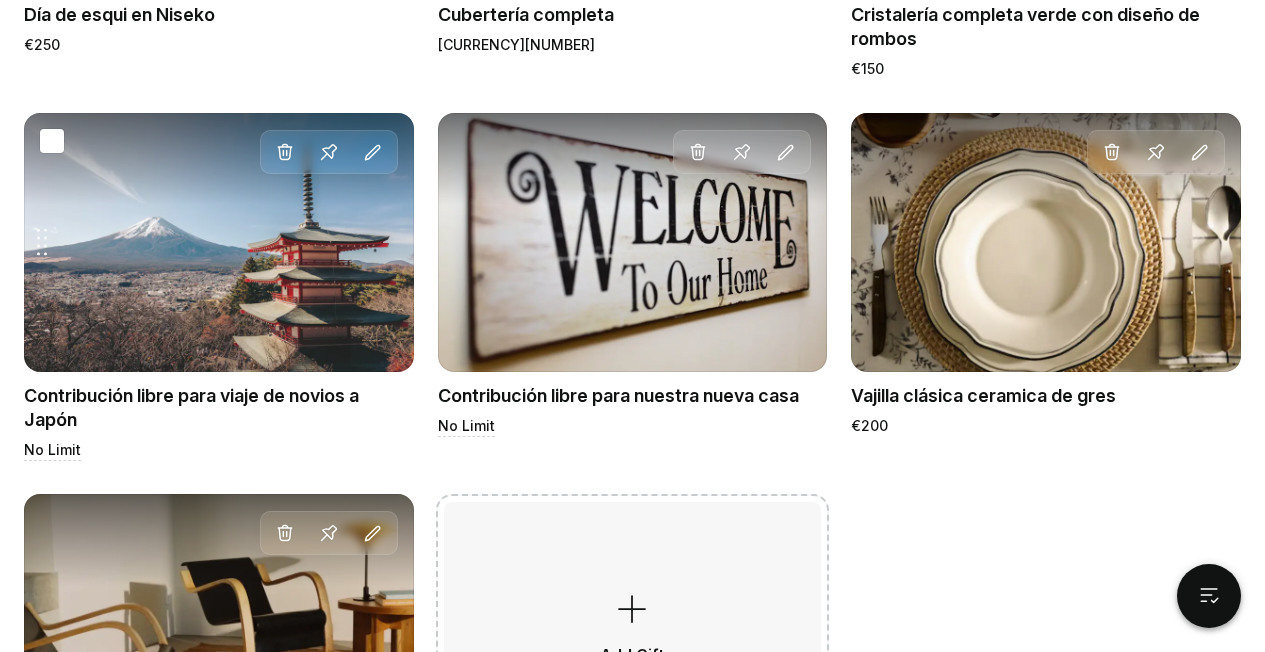 click on "Drag gift
Delete
Pin
Edit" at bounding box center (219, 243) 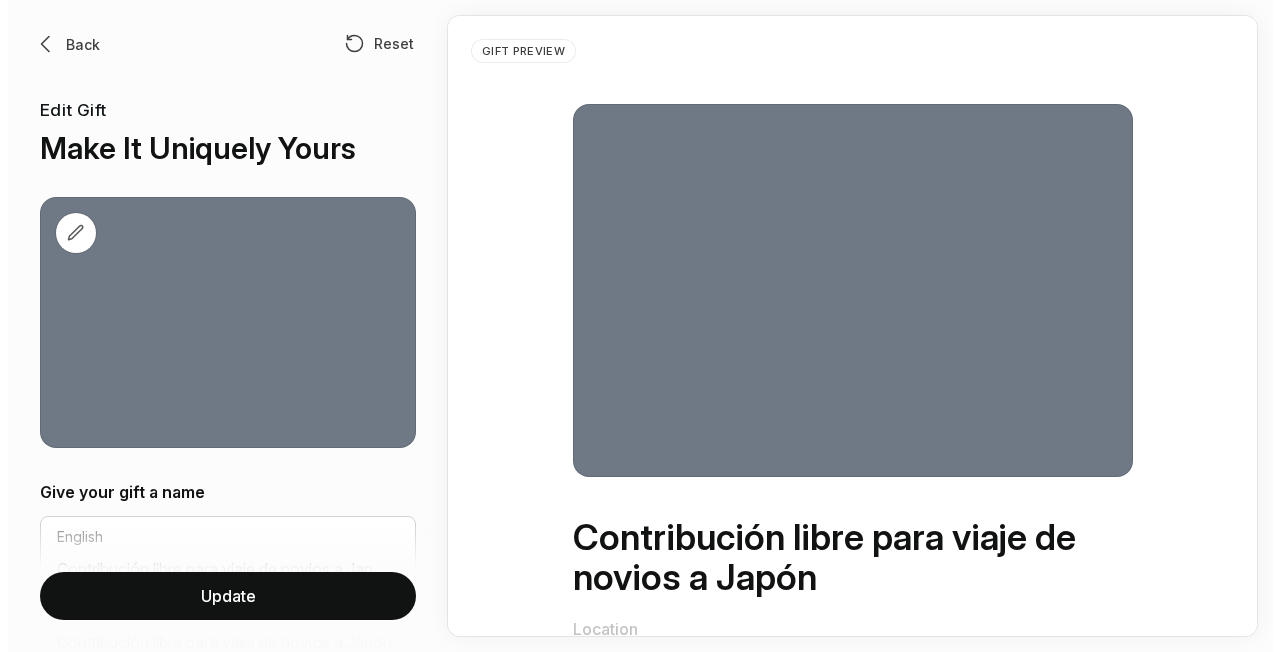 scroll, scrollTop: 0, scrollLeft: 0, axis: both 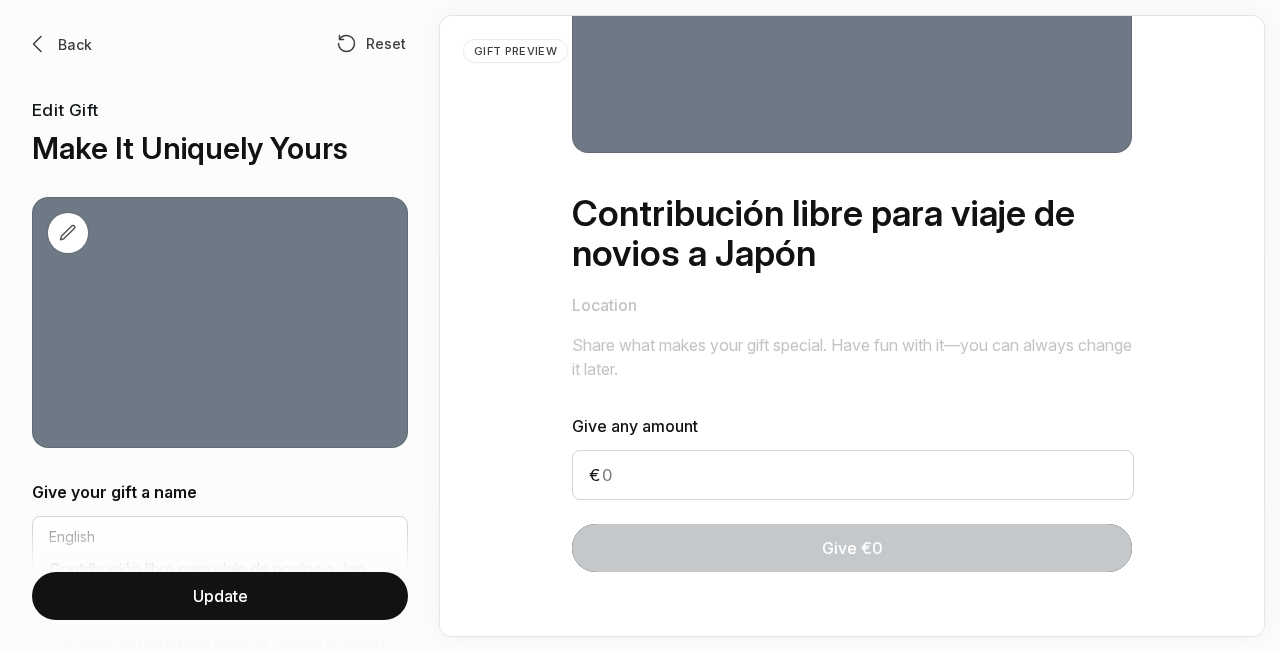 click at bounding box center (792, 475) 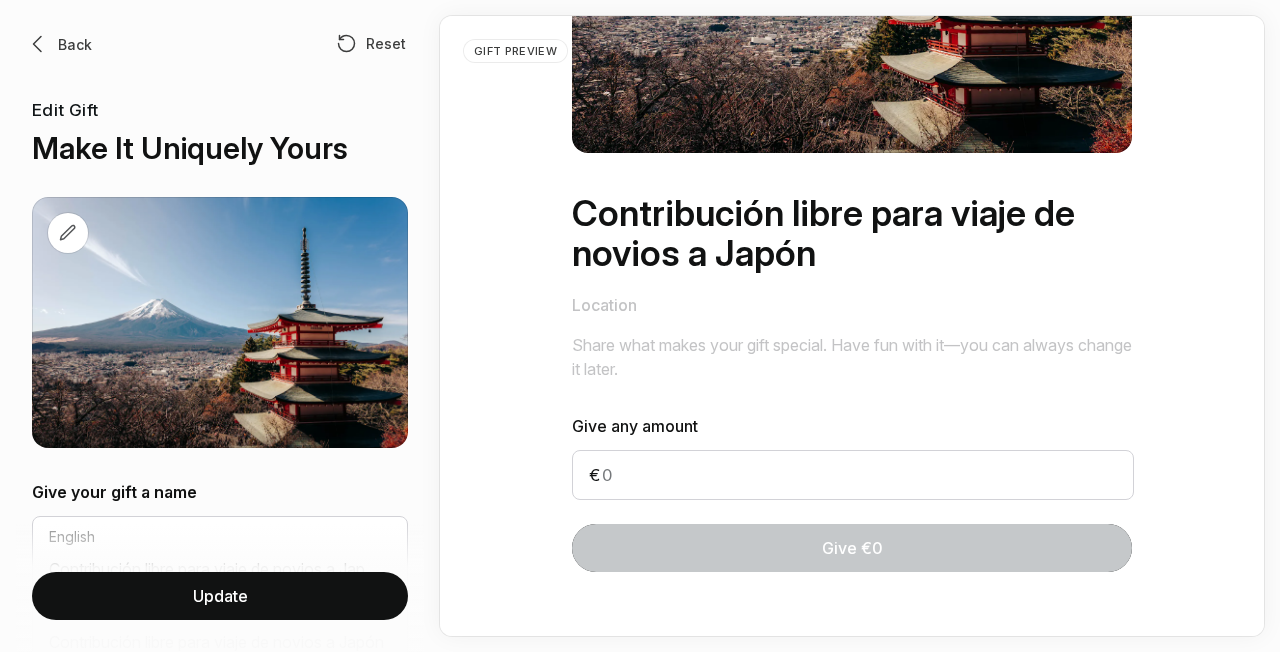 click on "Back
Reset
Edit Gift
Make It Uniquely Yours" at bounding box center [220, 240] 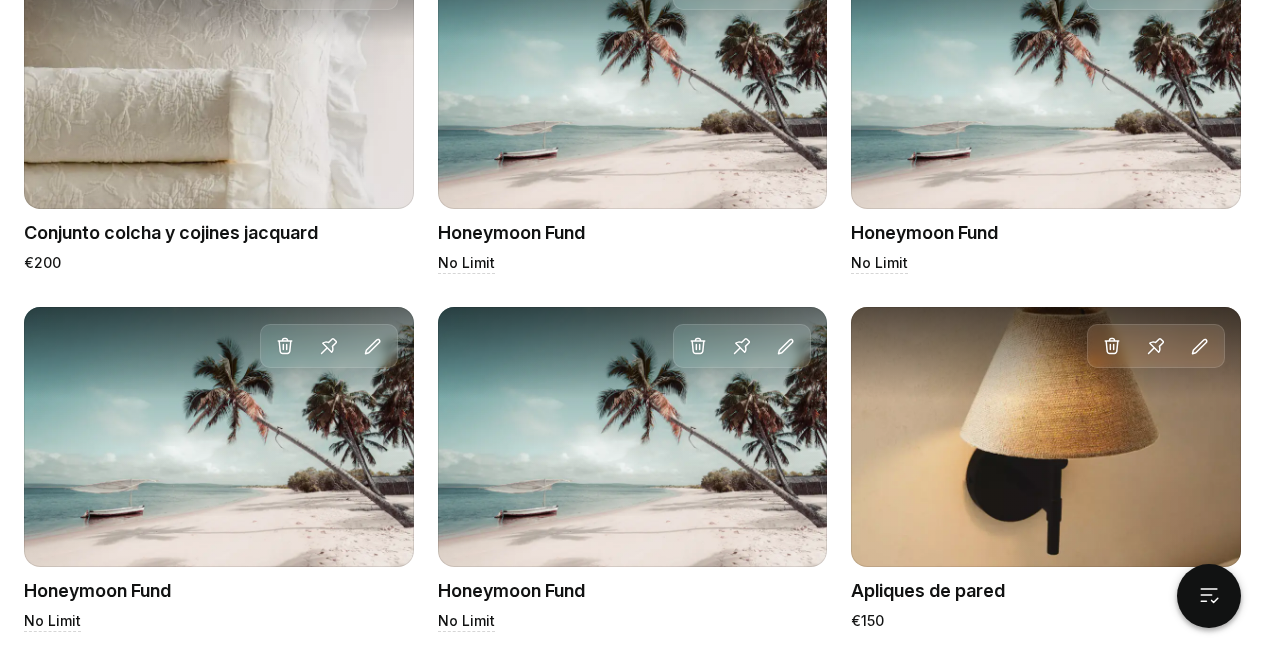 scroll, scrollTop: 1760, scrollLeft: 0, axis: vertical 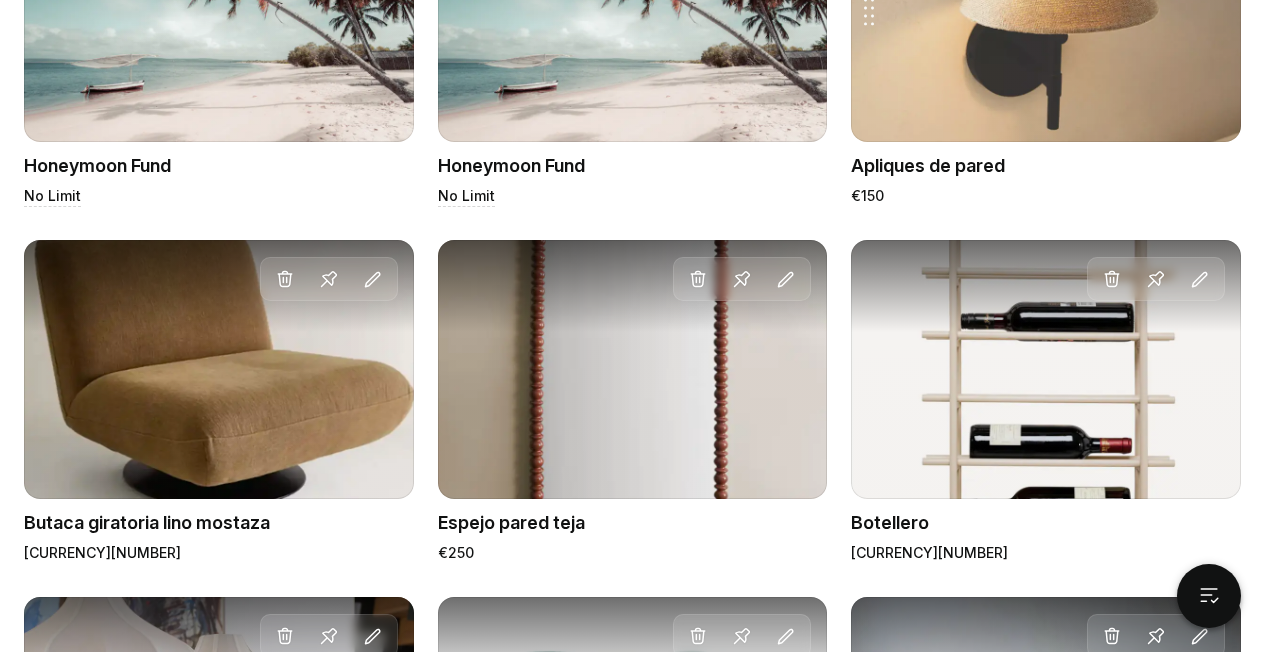 click on "Drag gift
Delete
Pin
Edit" at bounding box center [1046, 12] 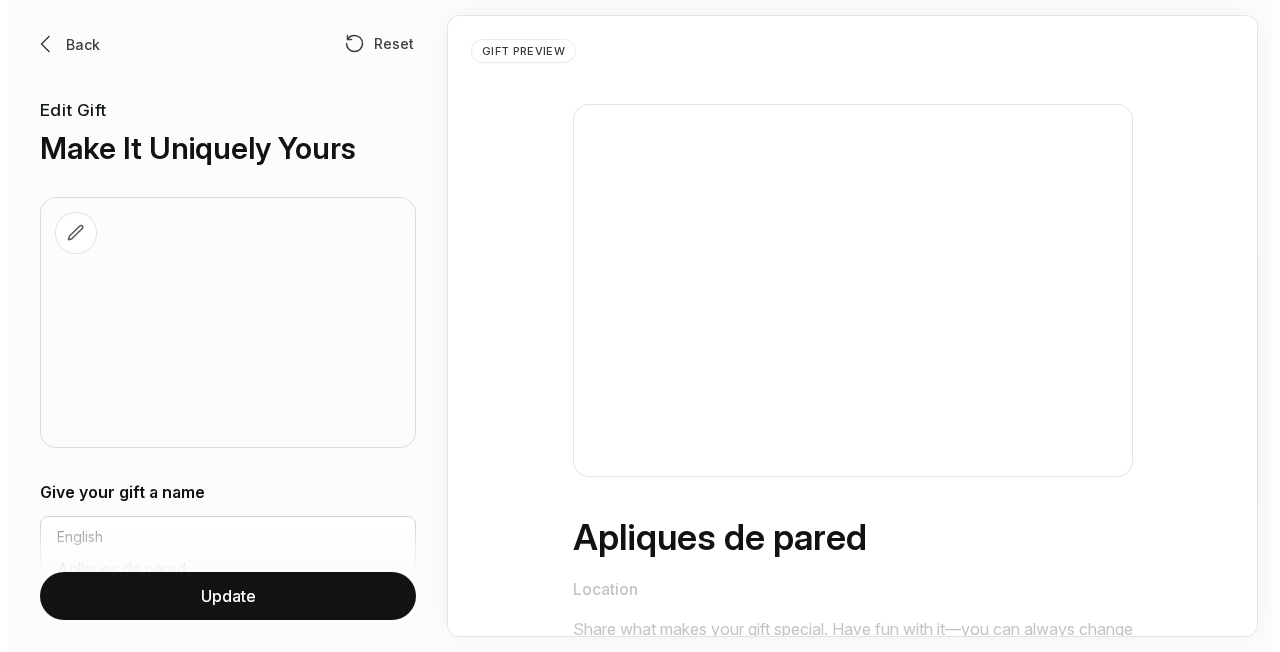scroll, scrollTop: 0, scrollLeft: 0, axis: both 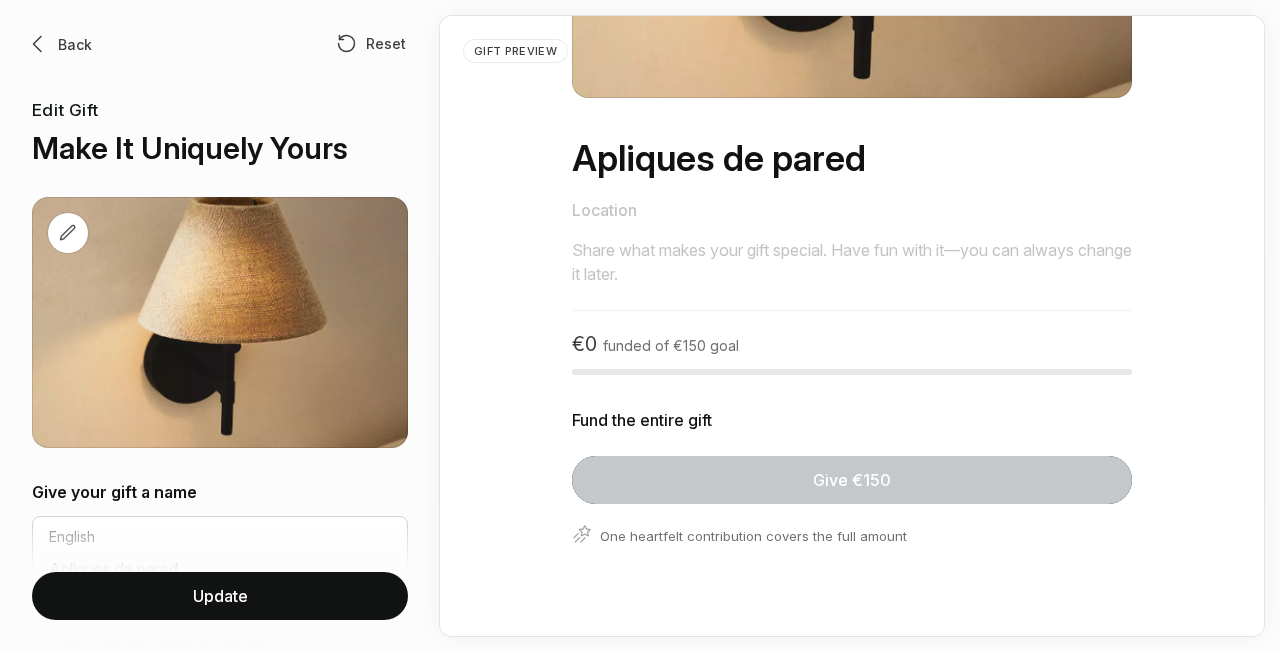 click at bounding box center (38, 44) 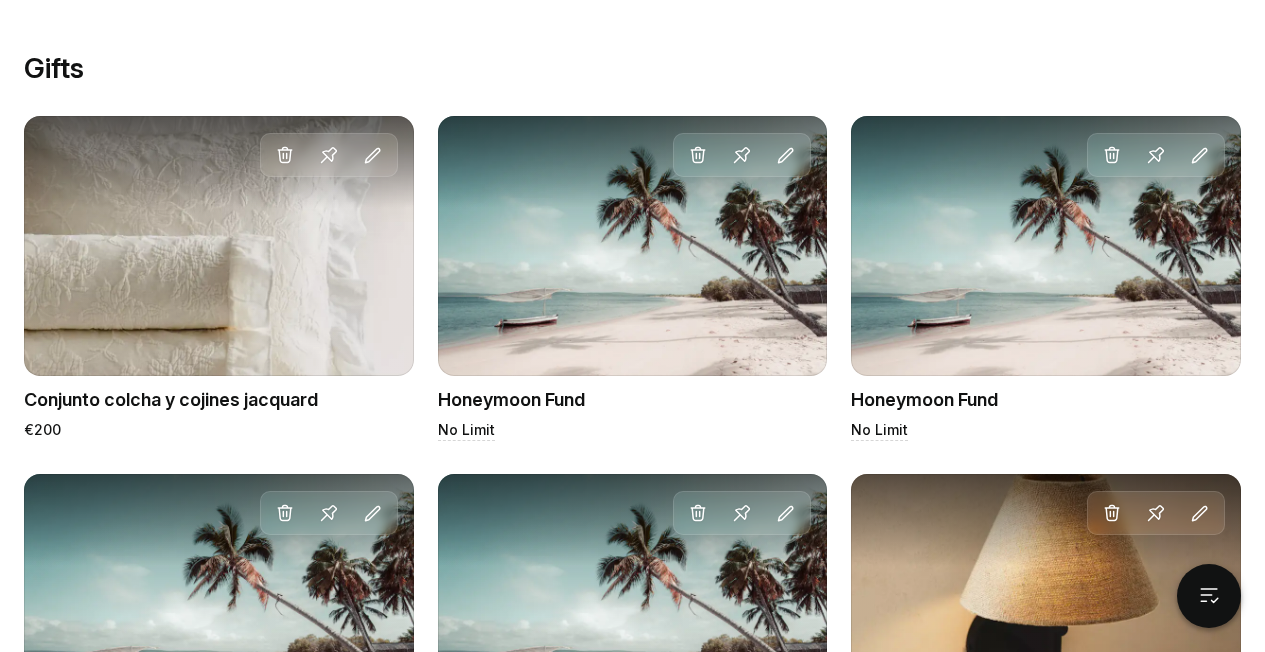 scroll, scrollTop: 1166, scrollLeft: 0, axis: vertical 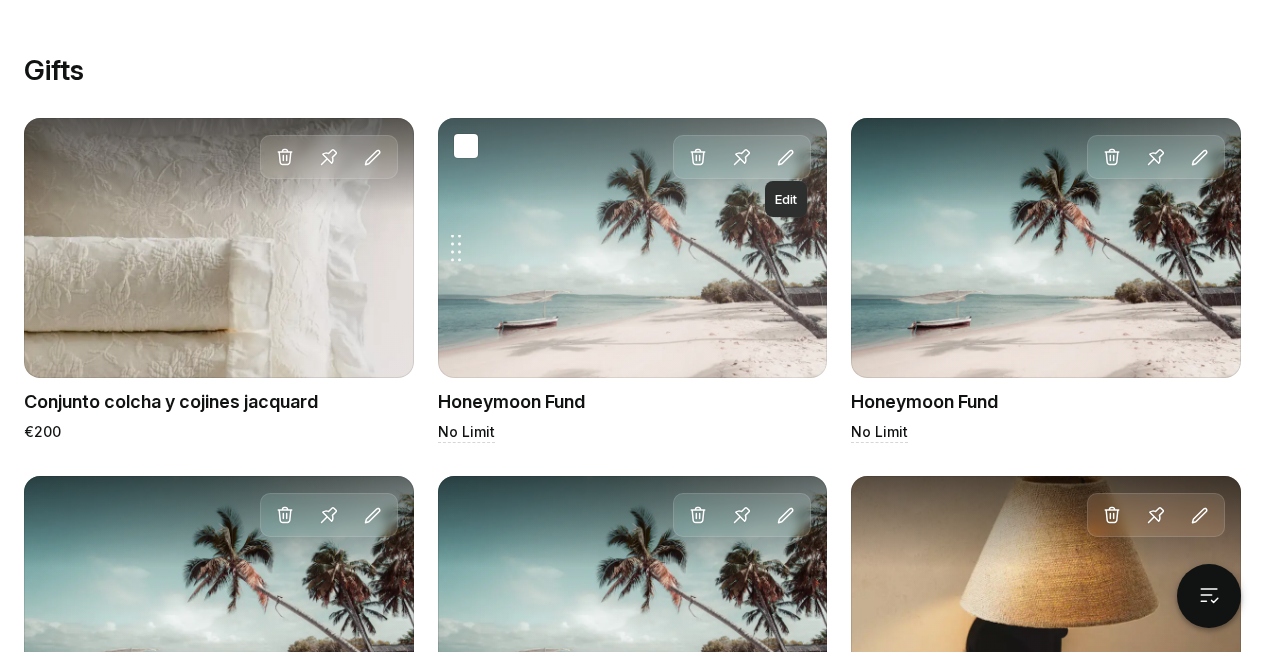 click at bounding box center (786, 158) 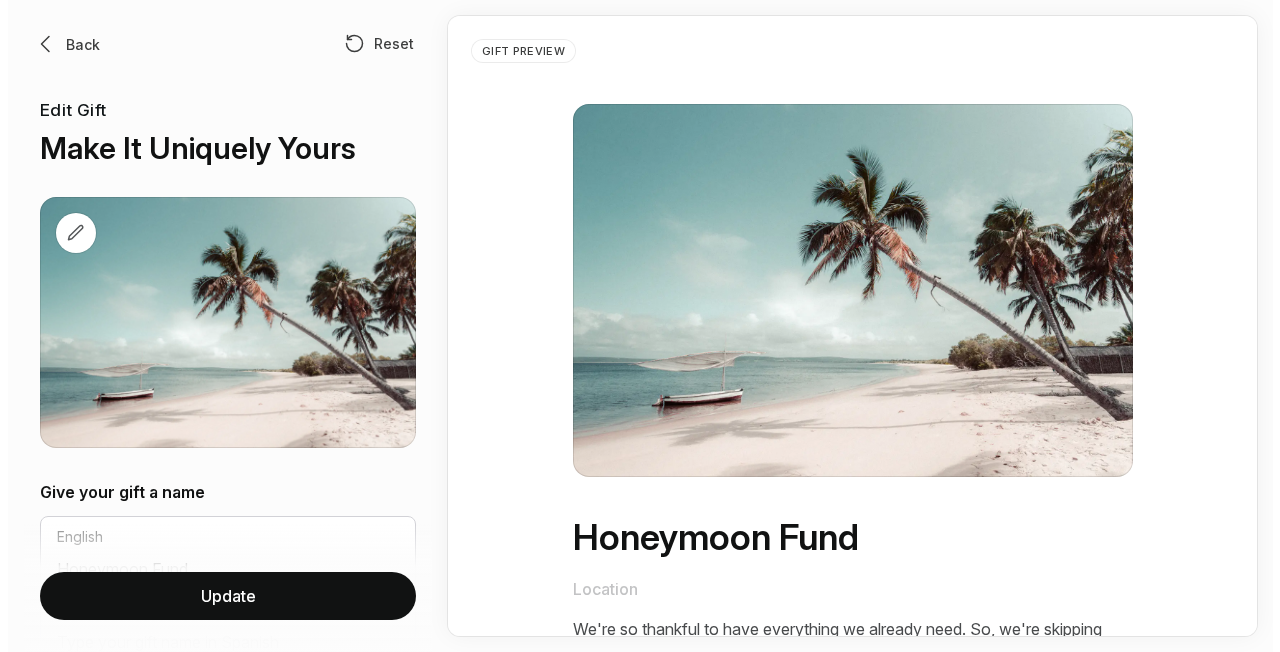 scroll, scrollTop: 0, scrollLeft: 0, axis: both 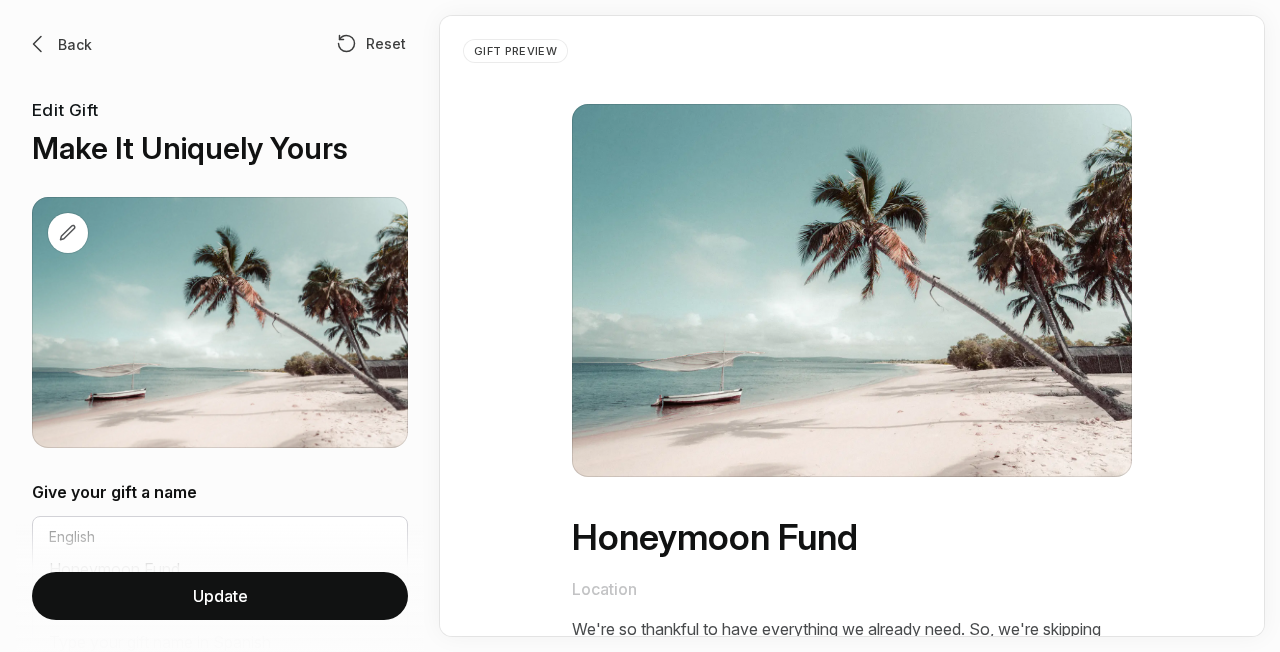 click at bounding box center [68, 233] 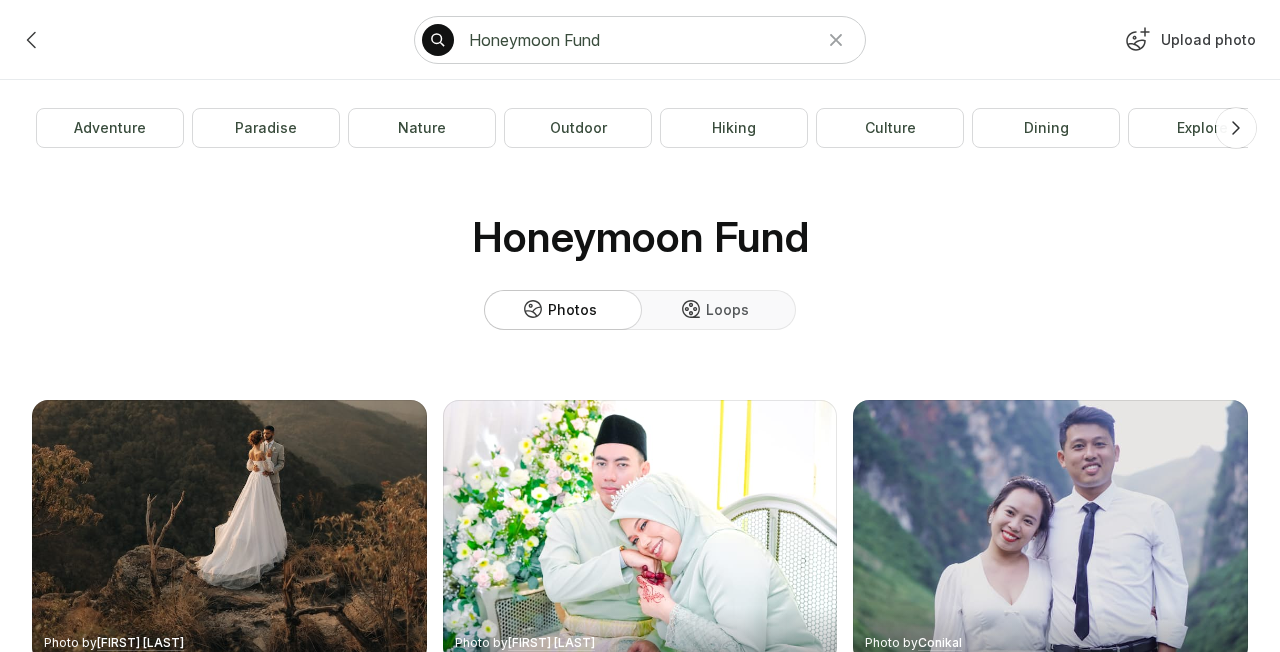 click at bounding box center [1137, 40] 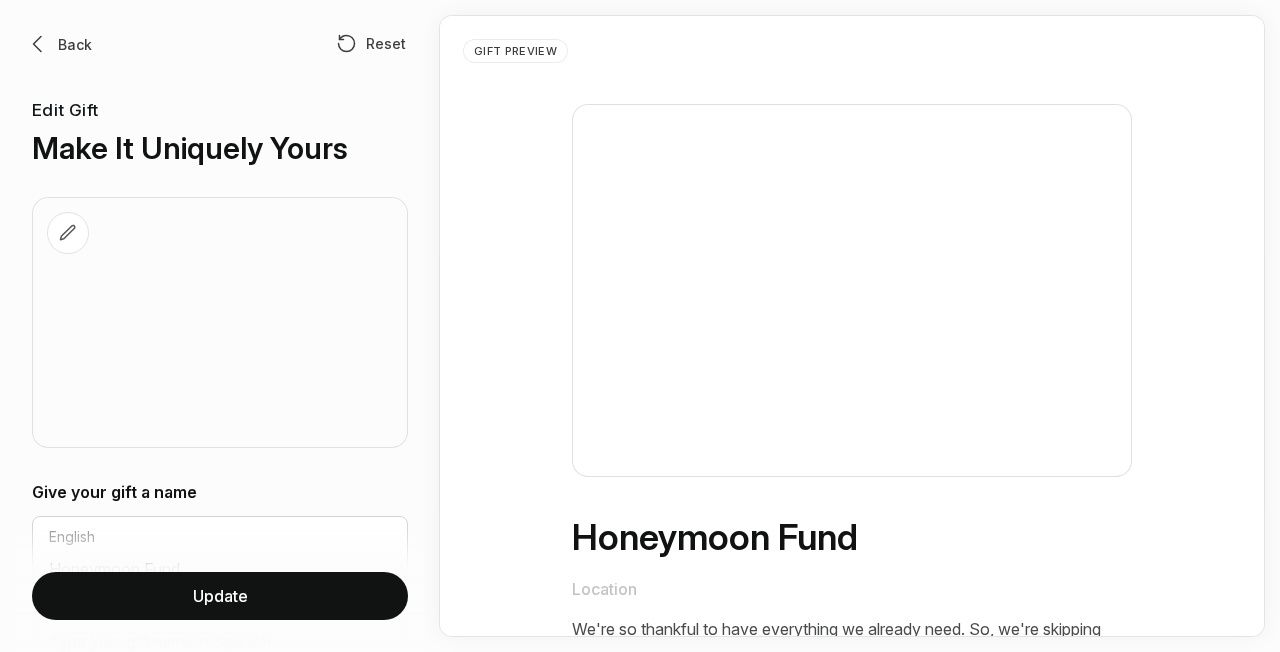 click at bounding box center [220, 322] 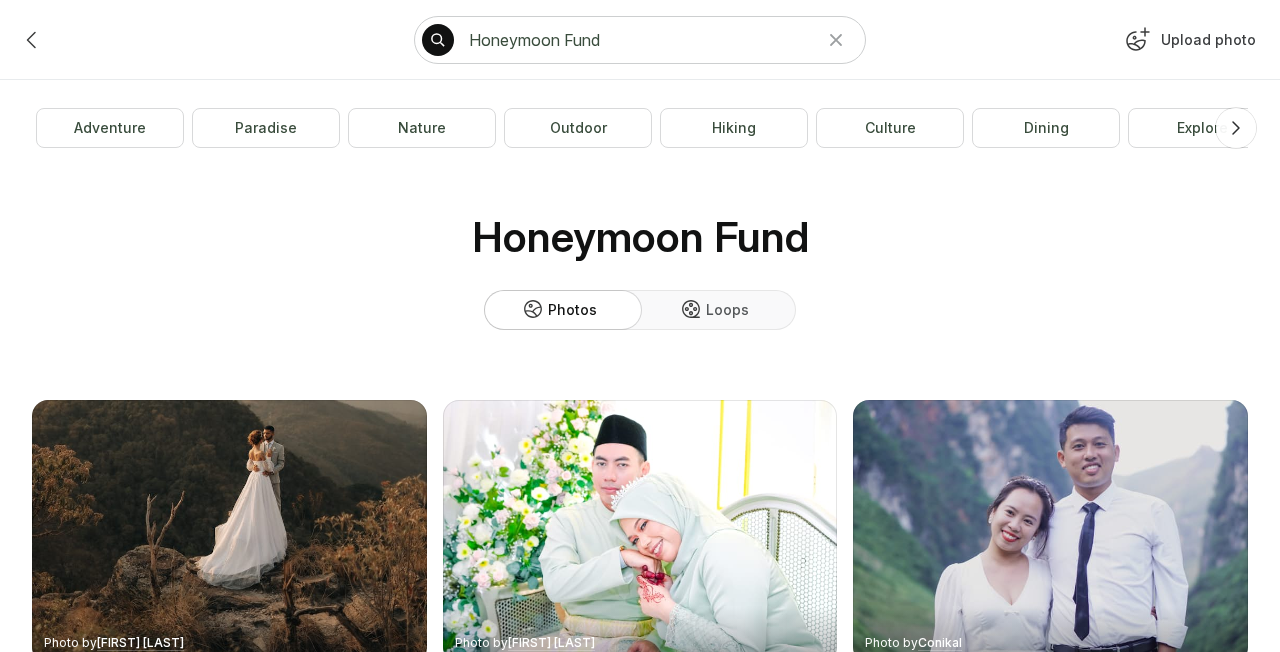 click at bounding box center [32, 40] 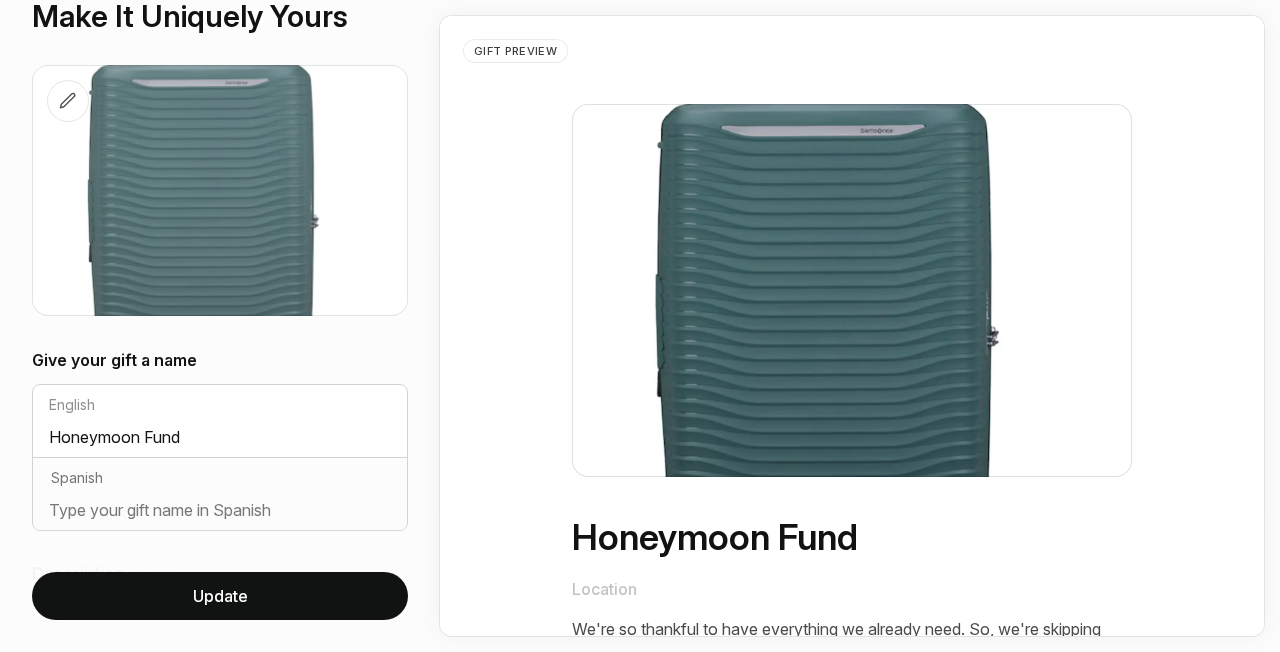 scroll, scrollTop: 128, scrollLeft: 0, axis: vertical 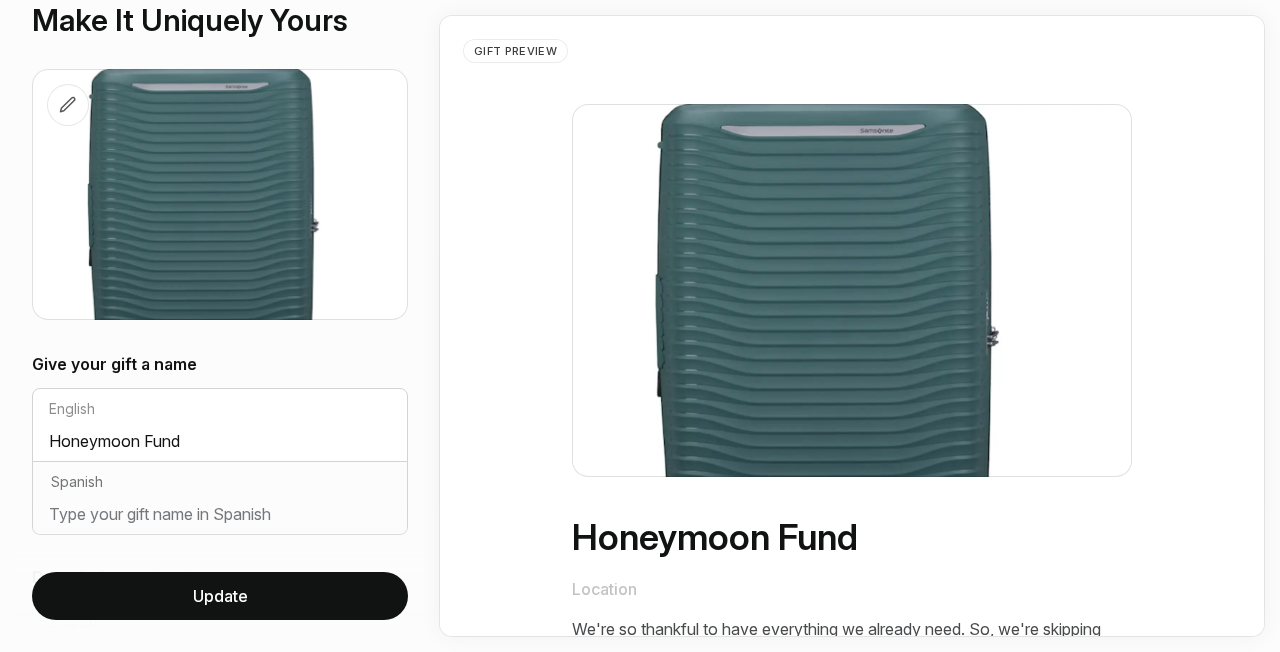 click at bounding box center [68, 105] 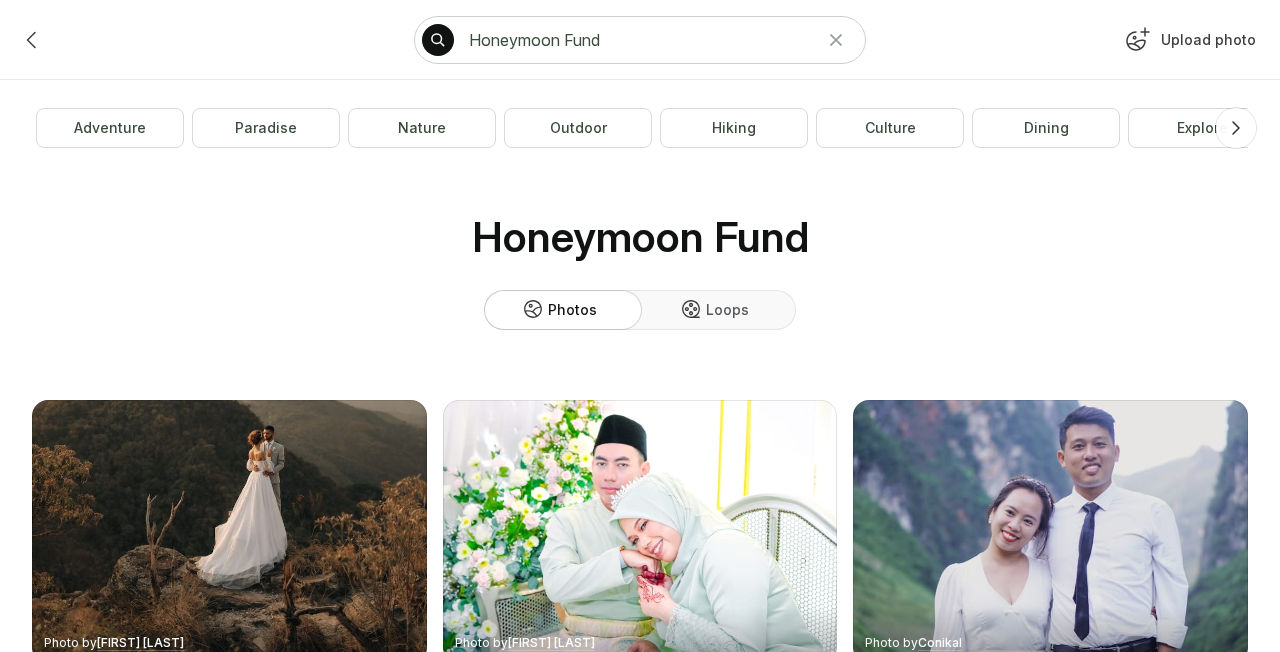 click on "Upload photo" at bounding box center (1188, 44) 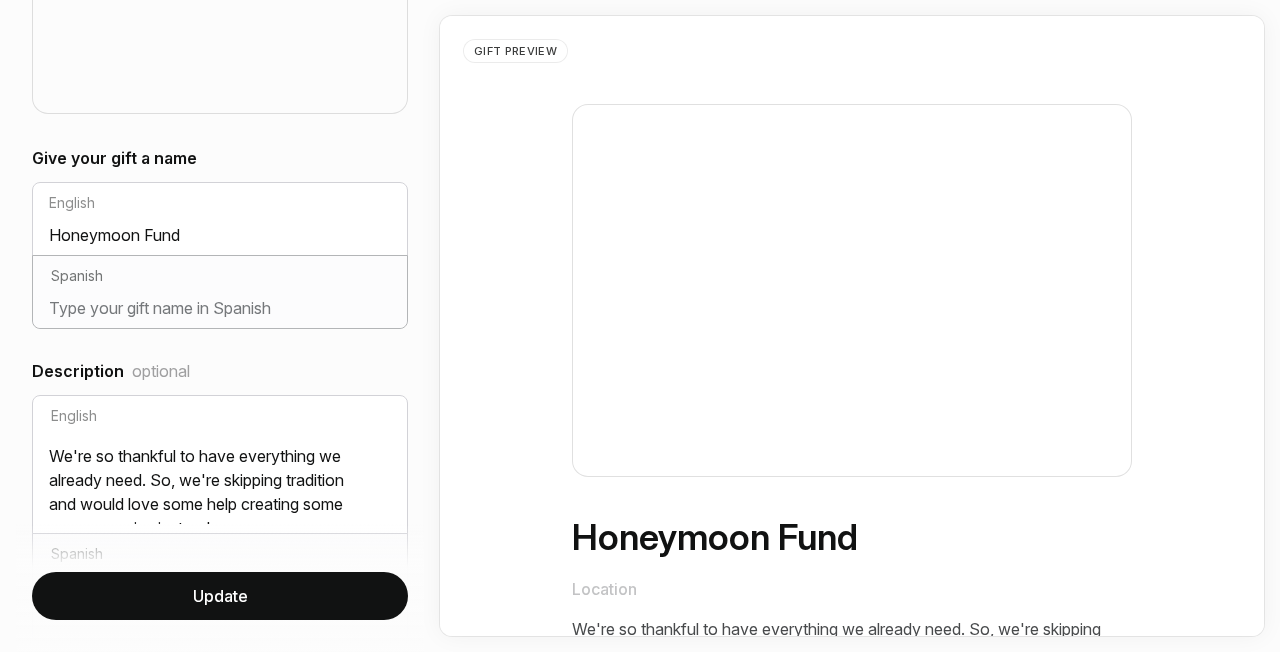 scroll, scrollTop: 338, scrollLeft: 0, axis: vertical 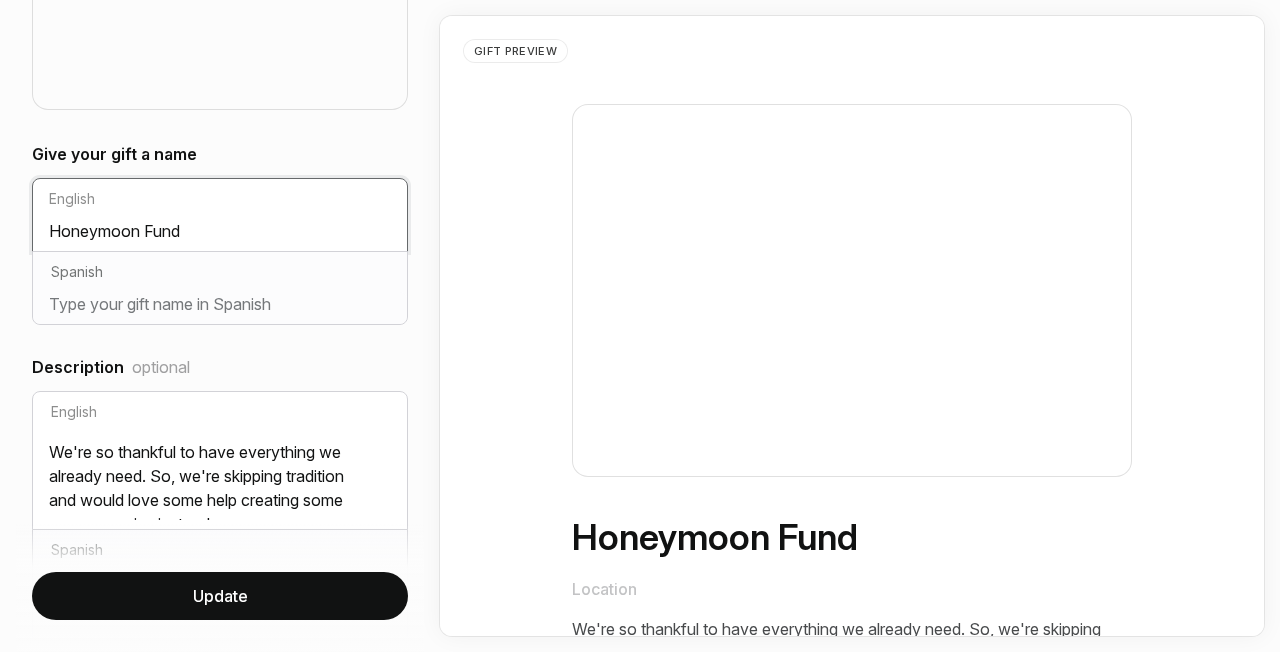 drag, startPoint x: 204, startPoint y: 234, endPoint x: 0, endPoint y: 228, distance: 204.08821 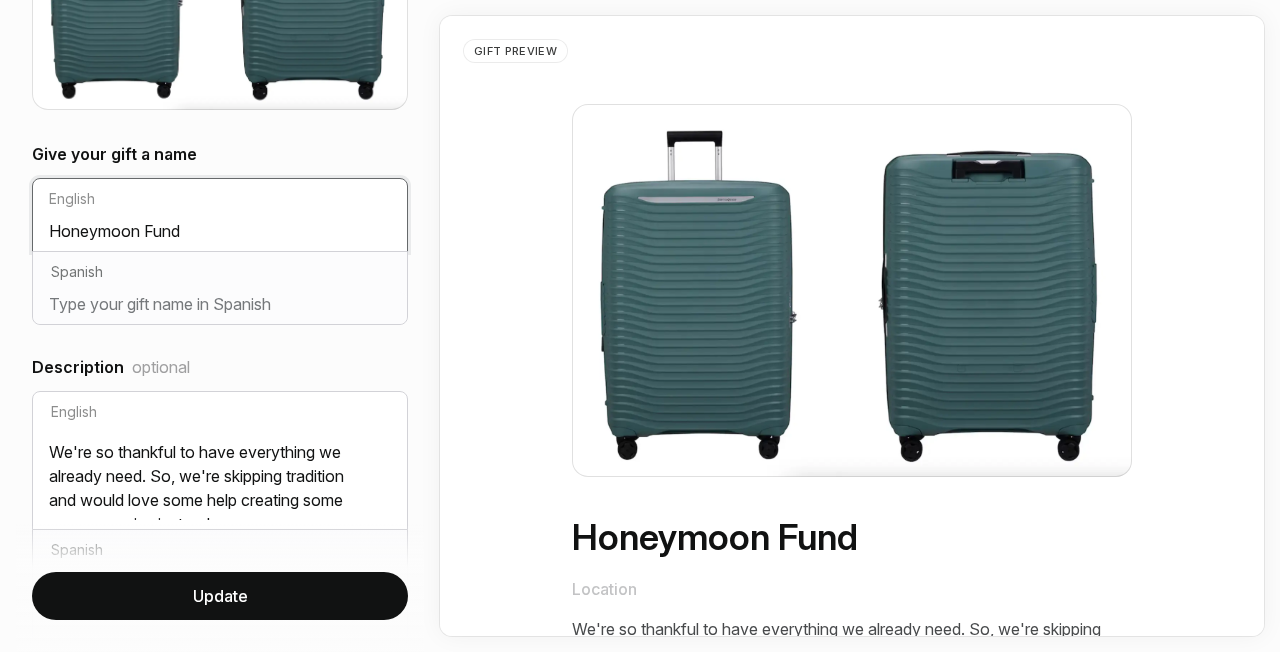 click on "Back
Reset
Edit Gift
Make It Uniquely Yours" at bounding box center [220, 326] 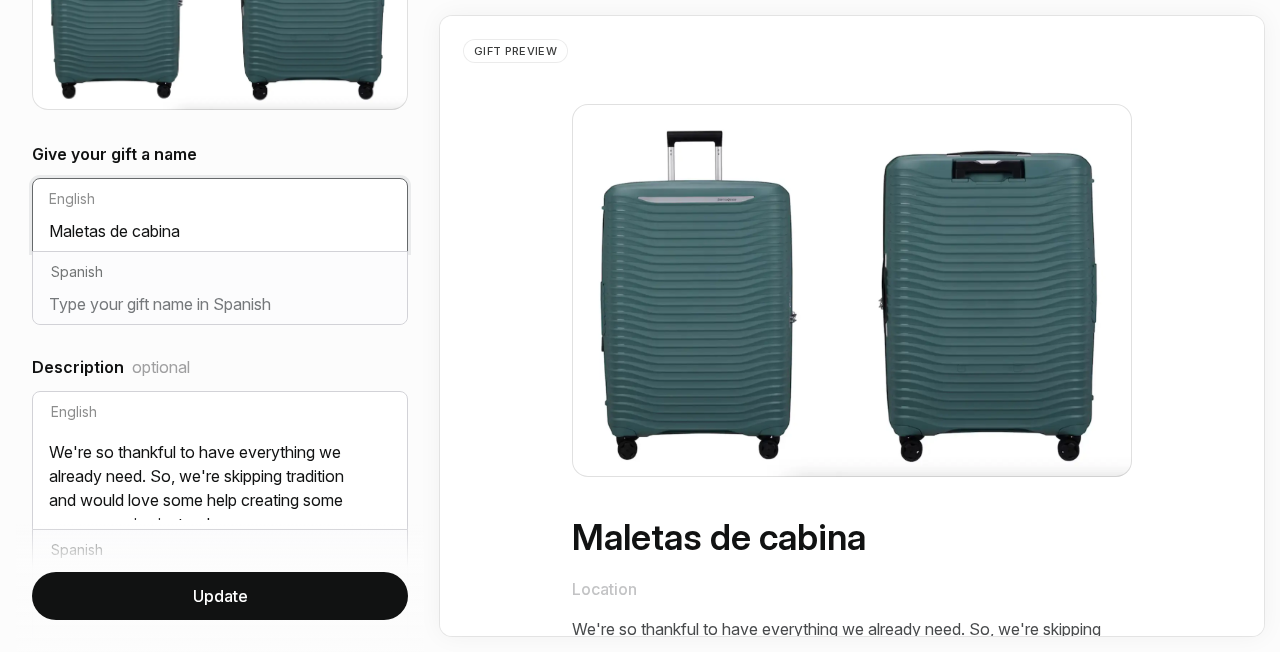 scroll, scrollTop: 348, scrollLeft: 0, axis: vertical 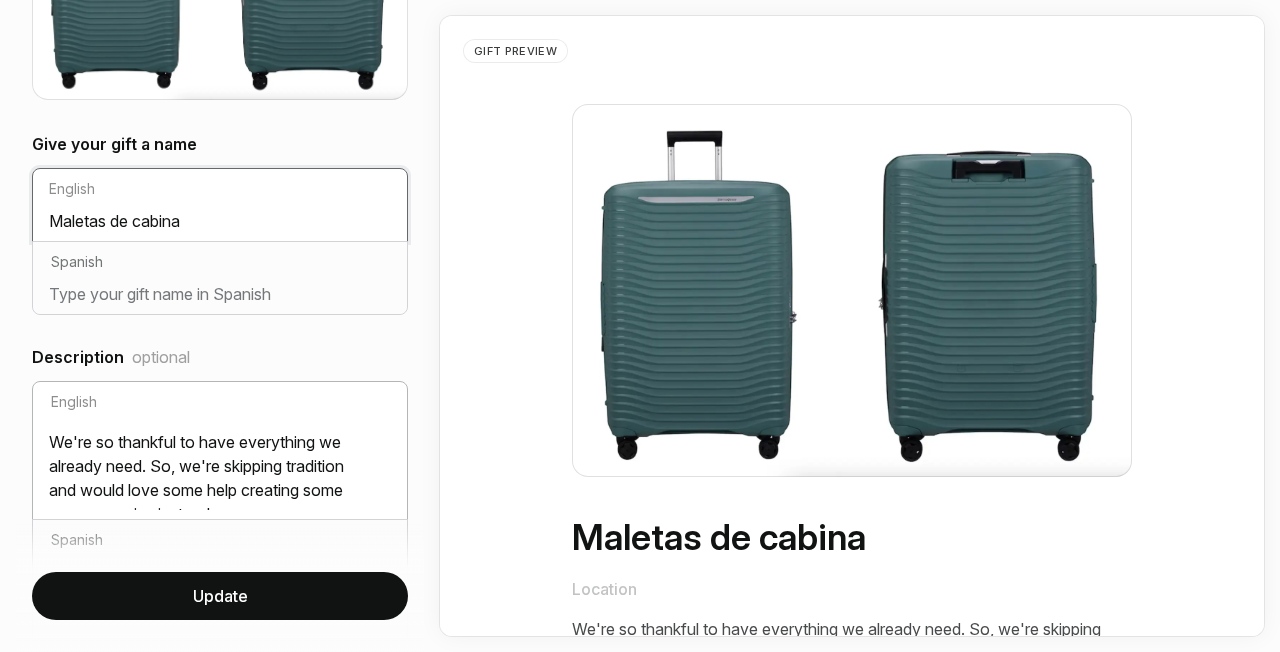 type on "Maletas de cabina" 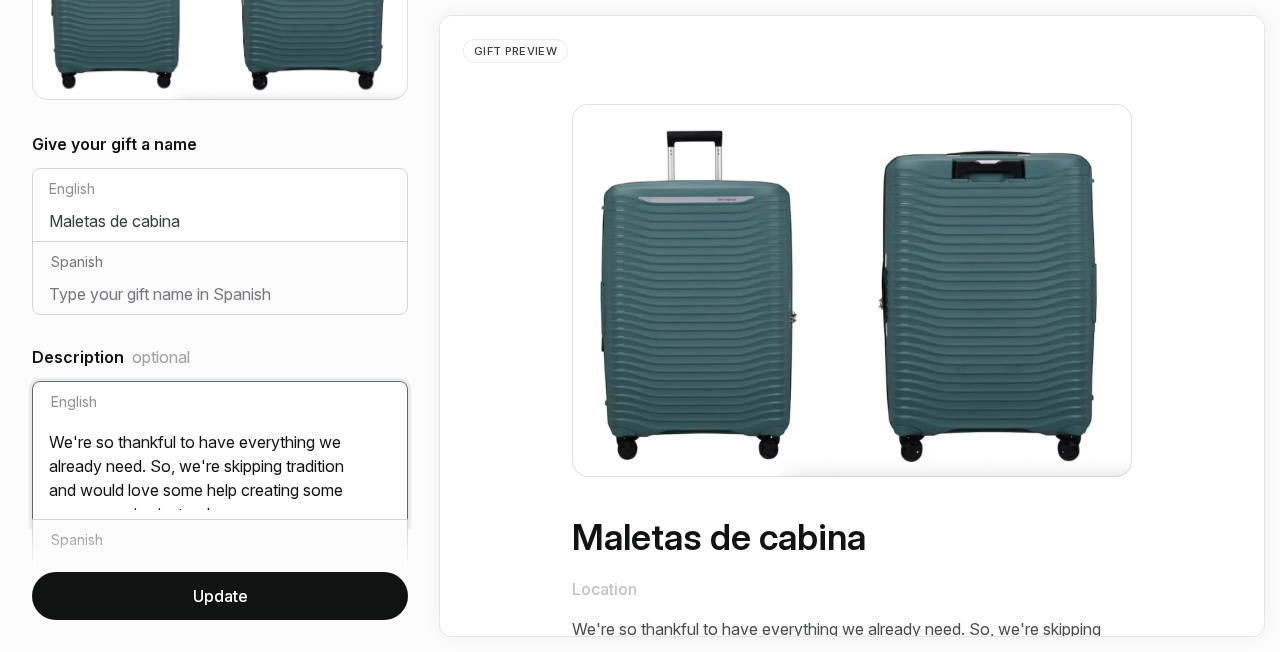 scroll, scrollTop: 40, scrollLeft: 0, axis: vertical 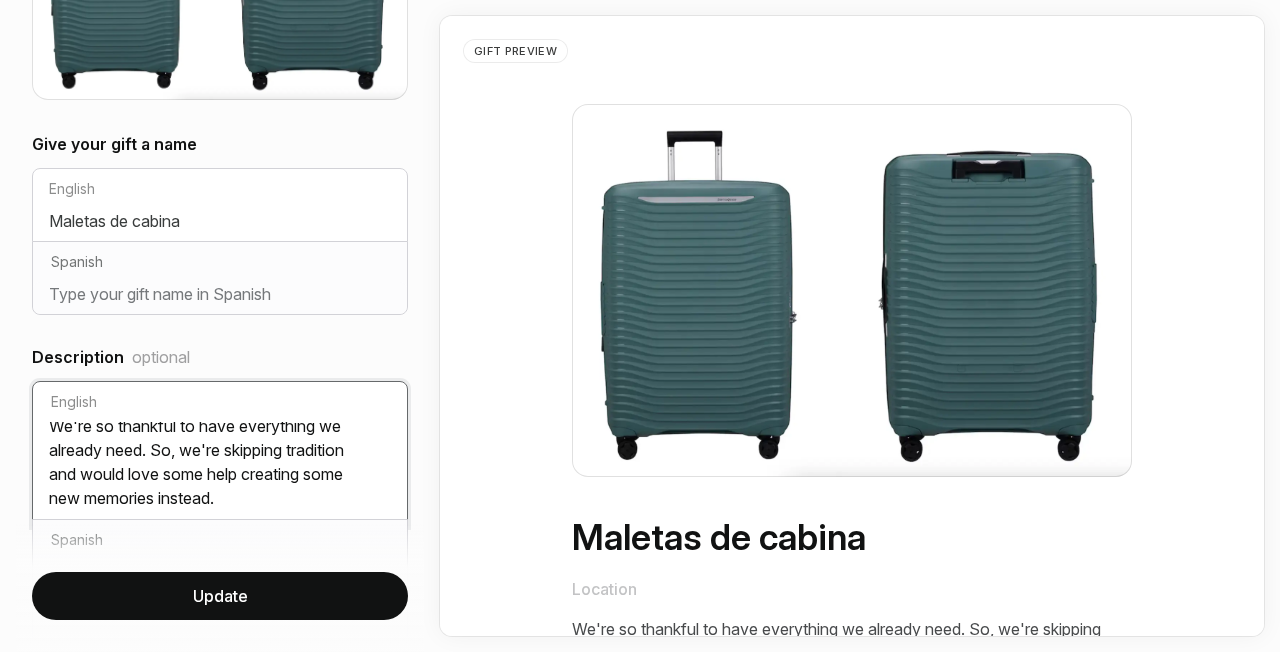 drag, startPoint x: 50, startPoint y: 433, endPoint x: 524, endPoint y: 579, distance: 495.9758 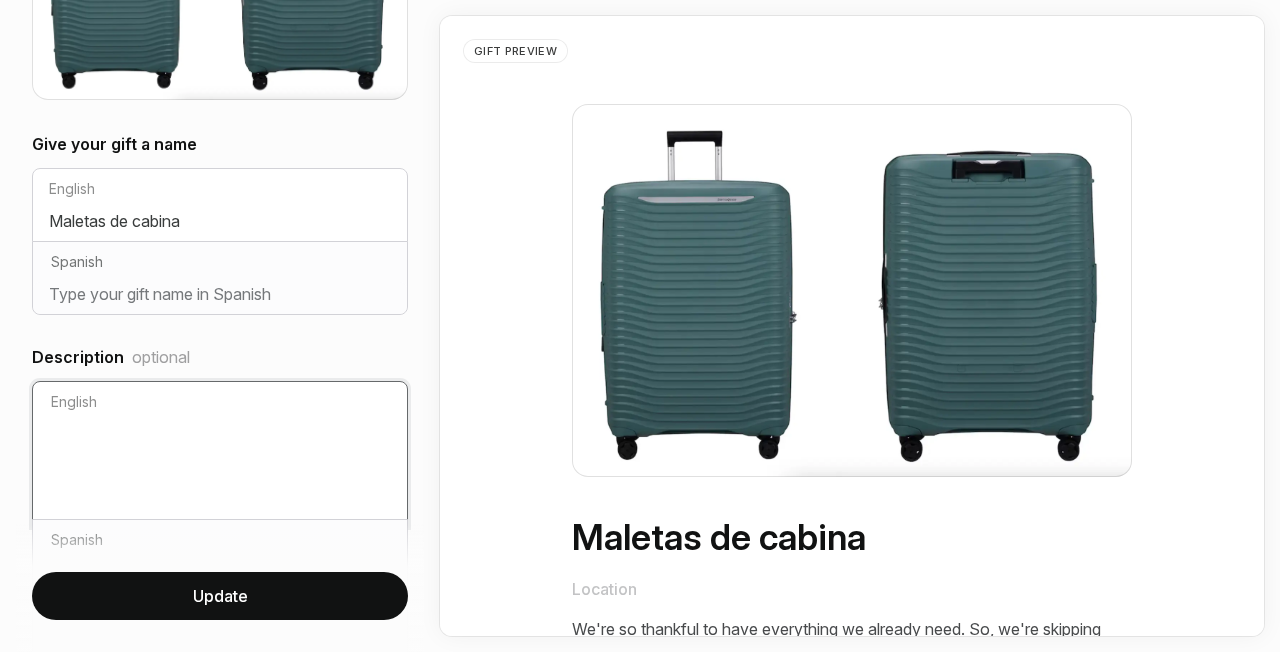 scroll, scrollTop: 0, scrollLeft: 0, axis: both 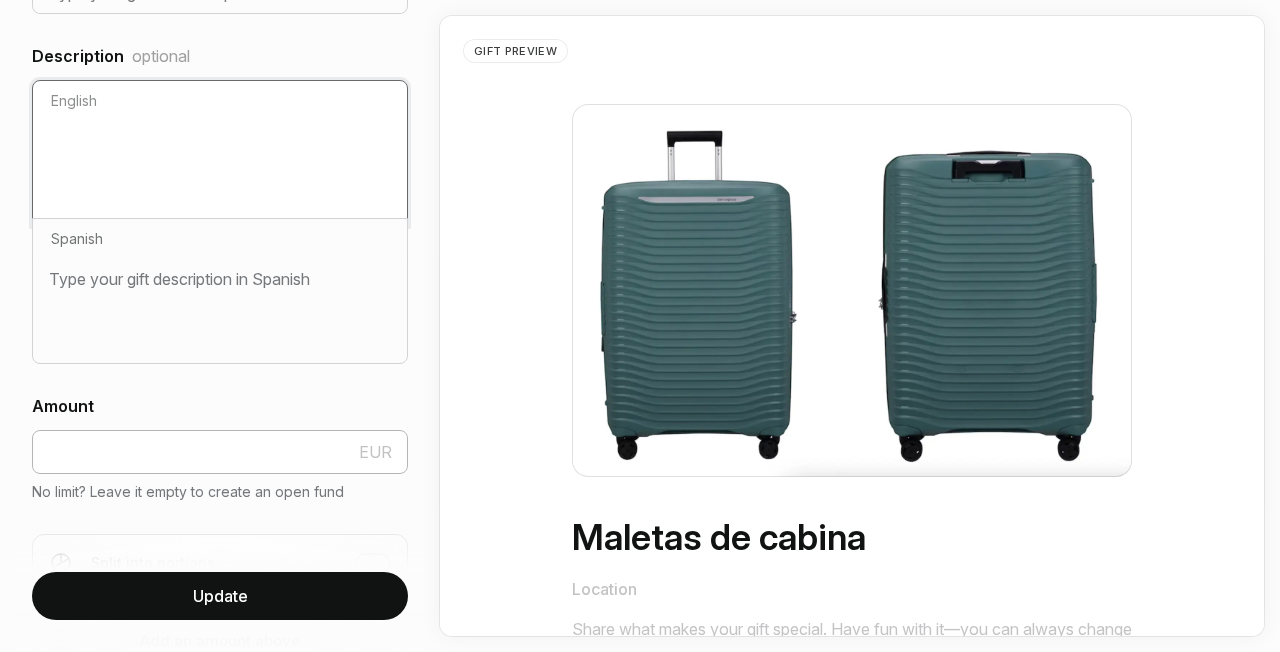 type 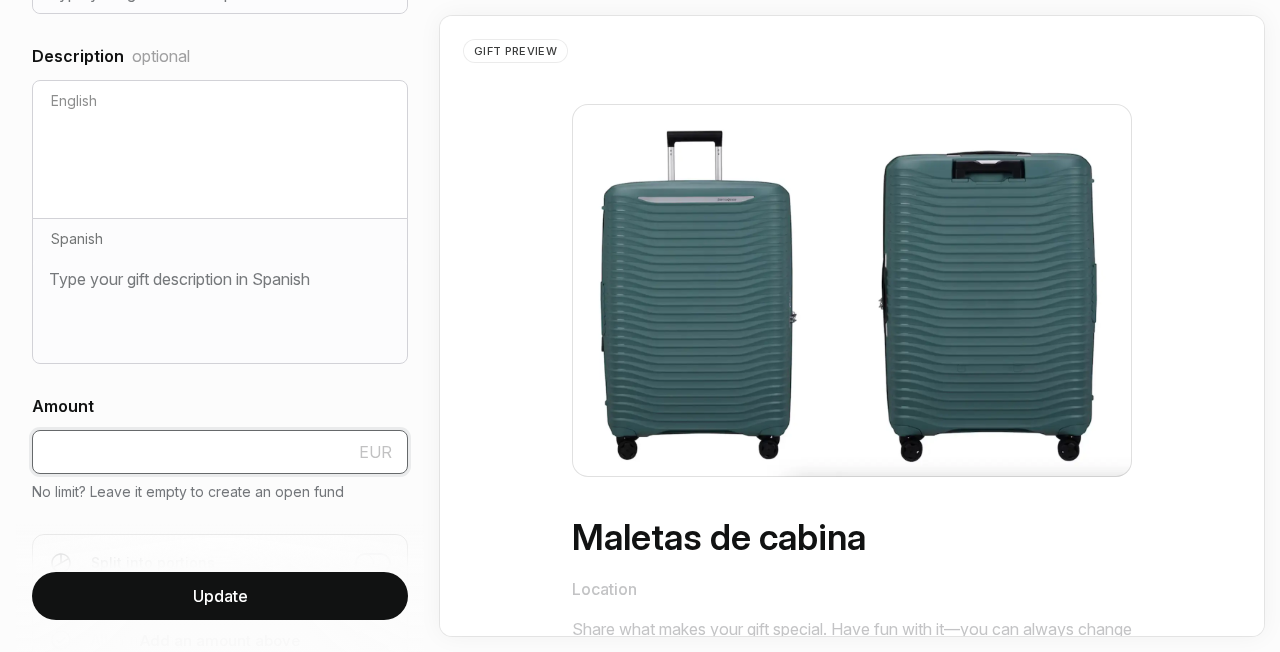 click at bounding box center [220, 452] 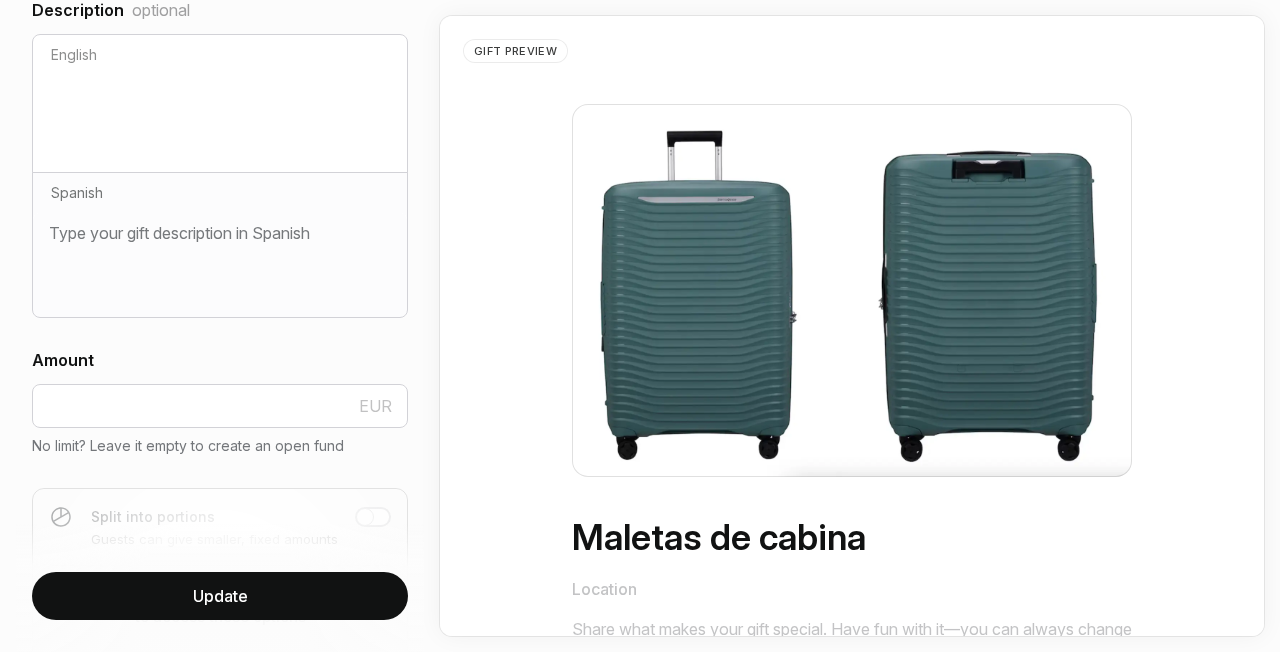 scroll, scrollTop: 694, scrollLeft: 0, axis: vertical 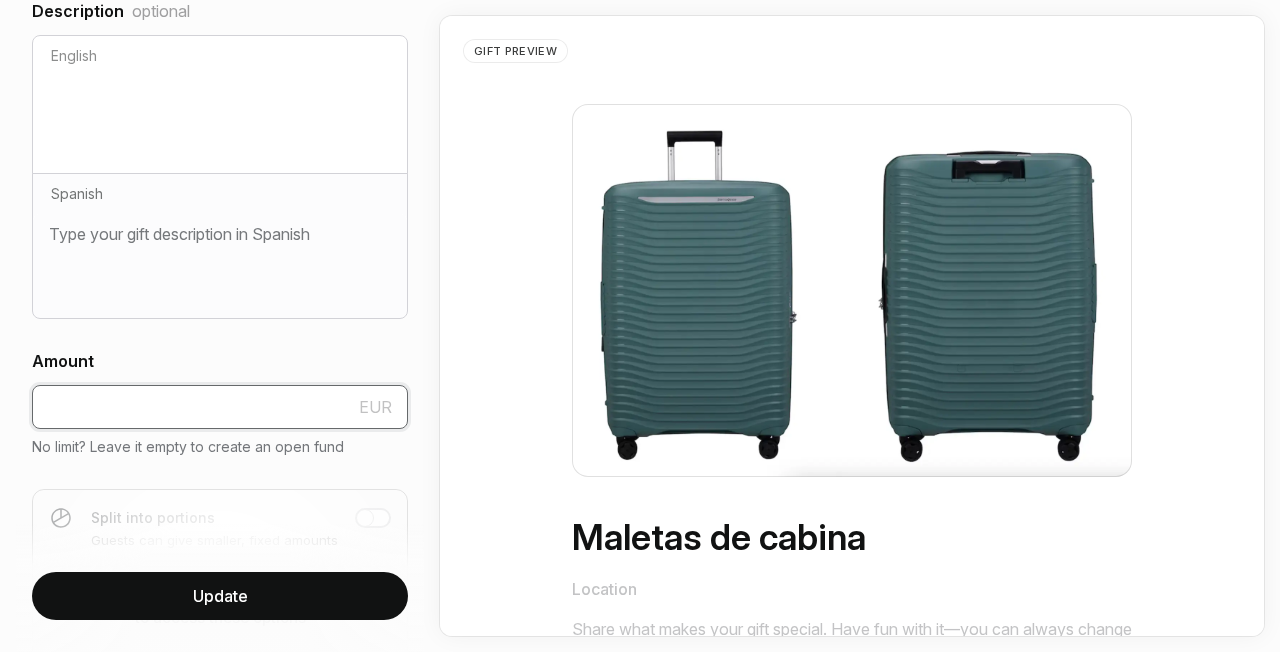 click at bounding box center [220, 407] 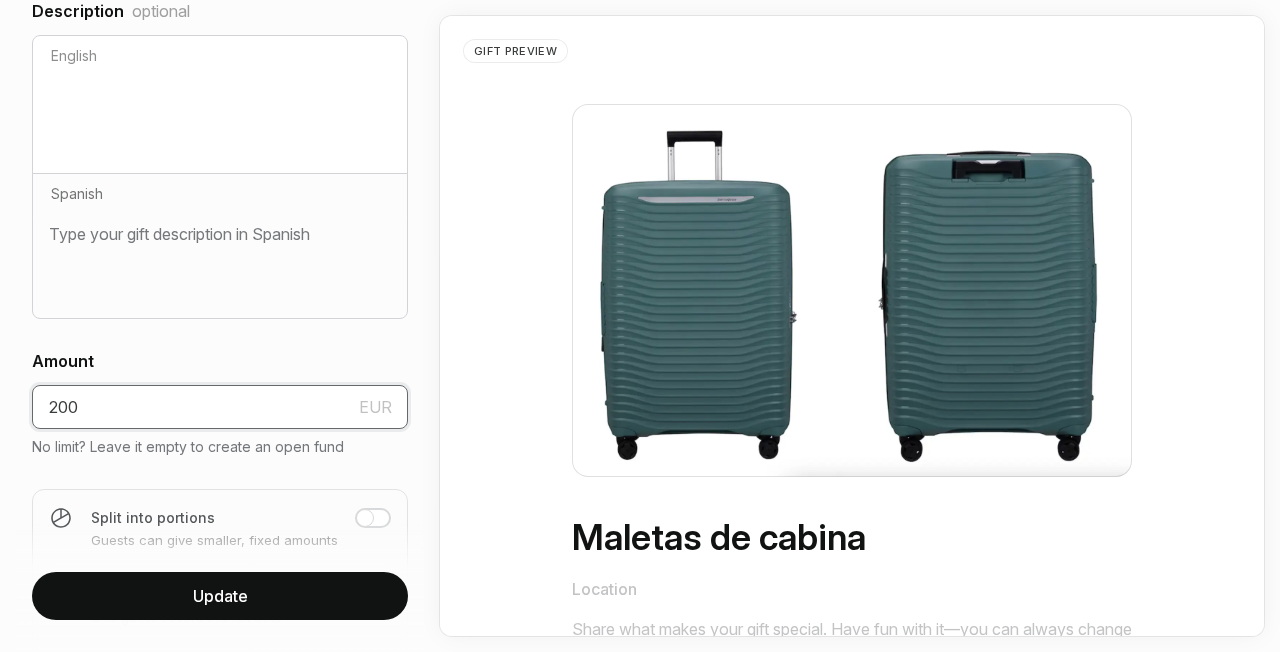 type on "200" 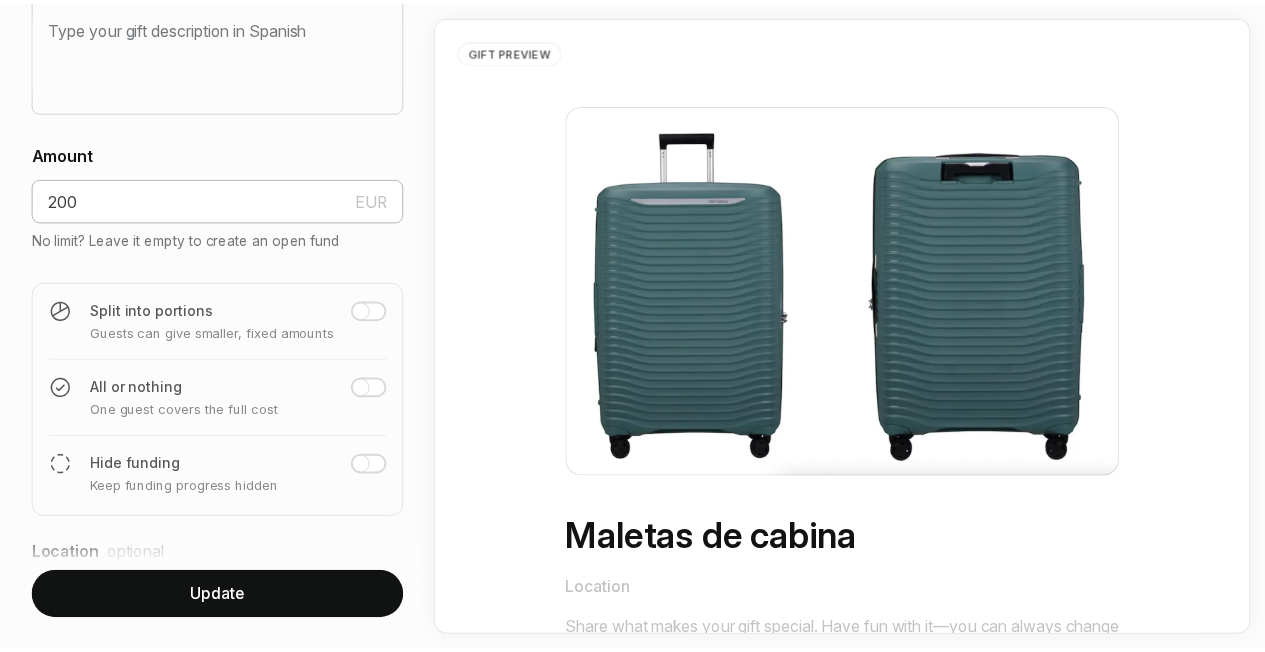 scroll, scrollTop: 934, scrollLeft: 0, axis: vertical 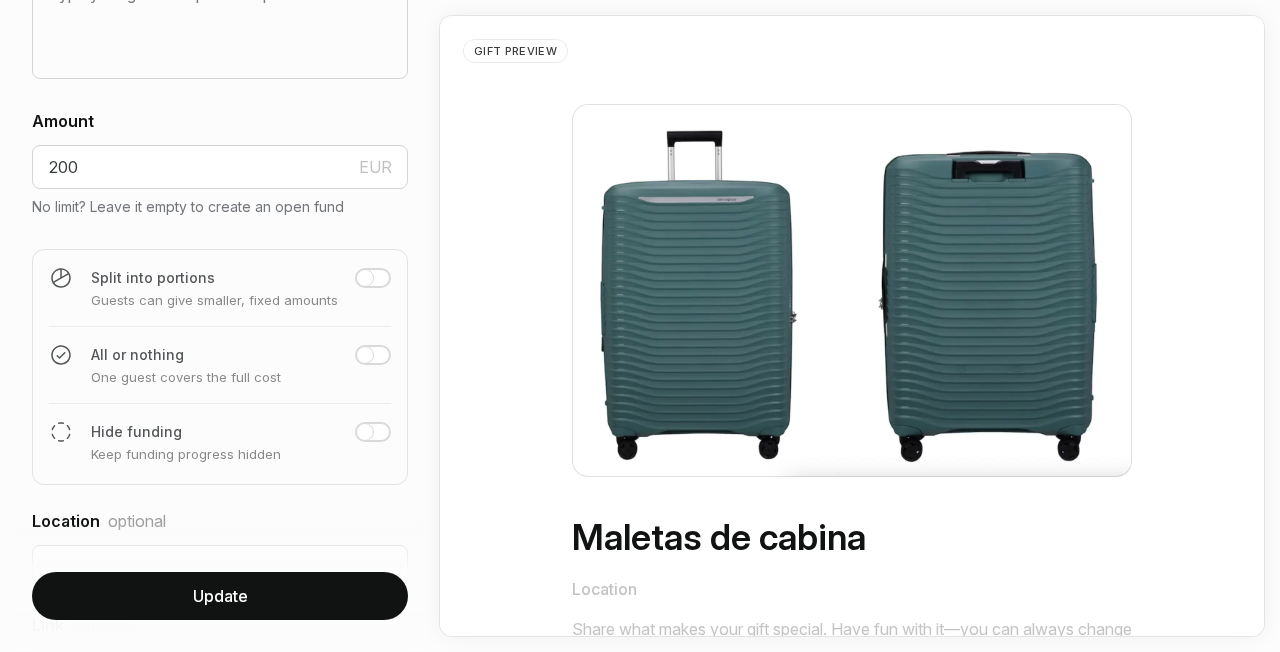 click at bounding box center (373, 278) 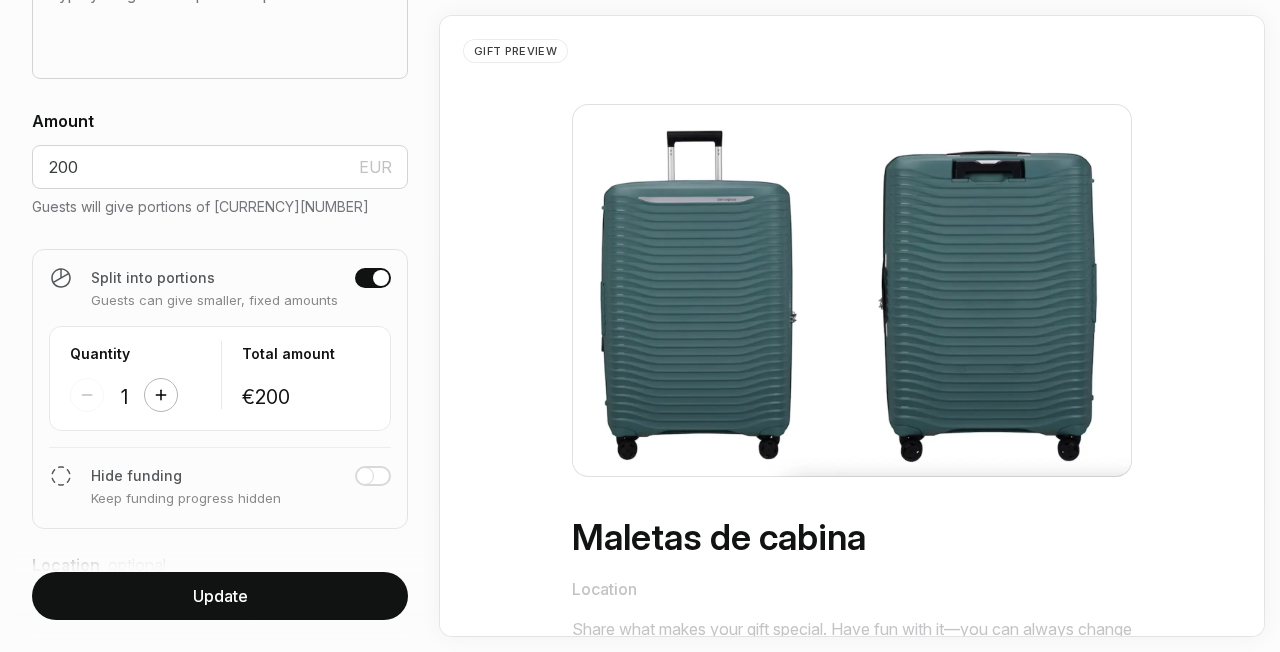 click at bounding box center [161, 395] 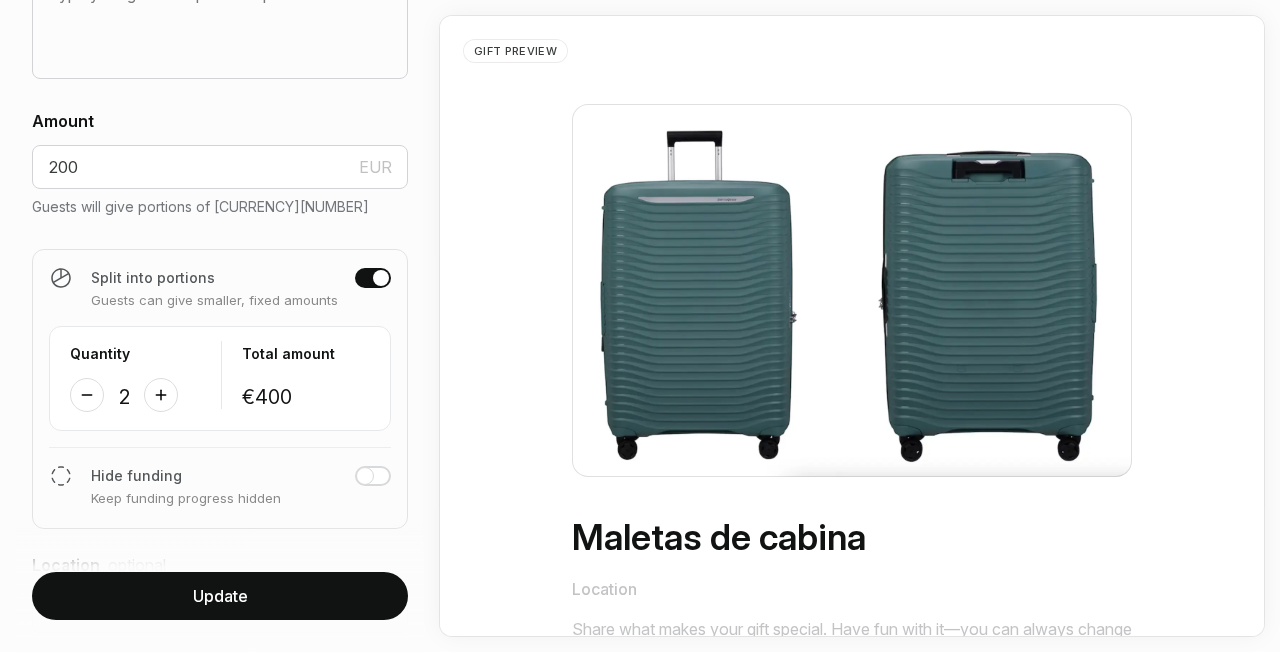 click on "Update" at bounding box center [220, 596] 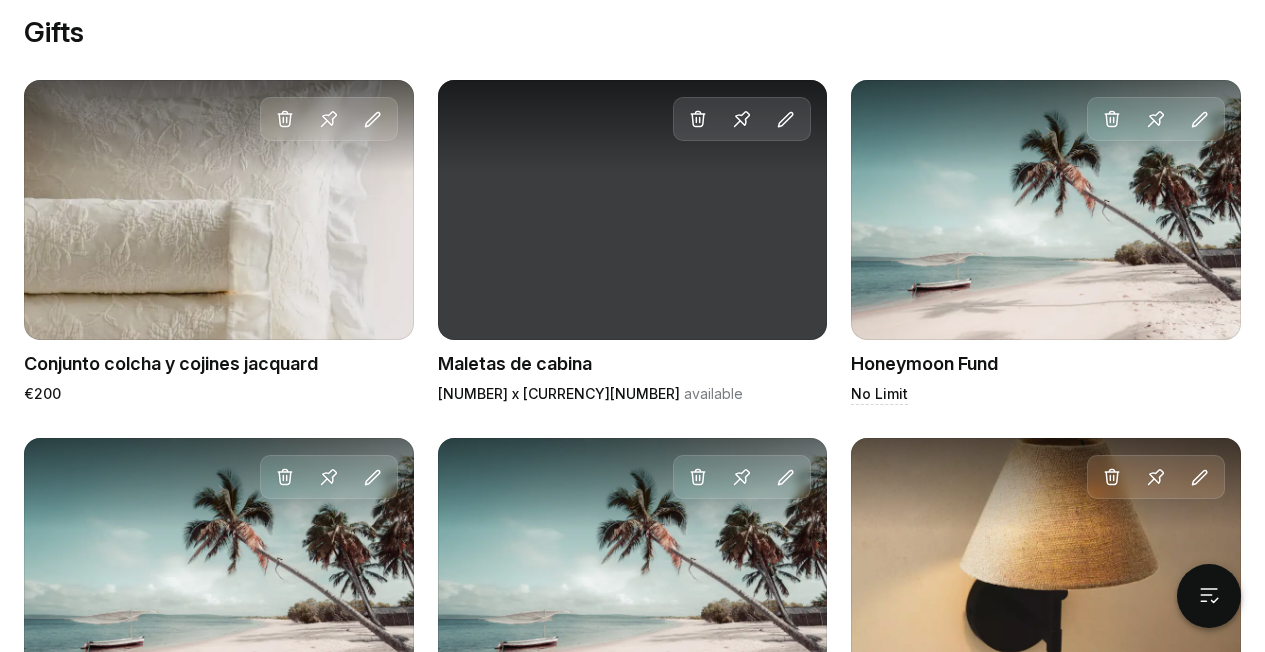 scroll, scrollTop: 1206, scrollLeft: 0, axis: vertical 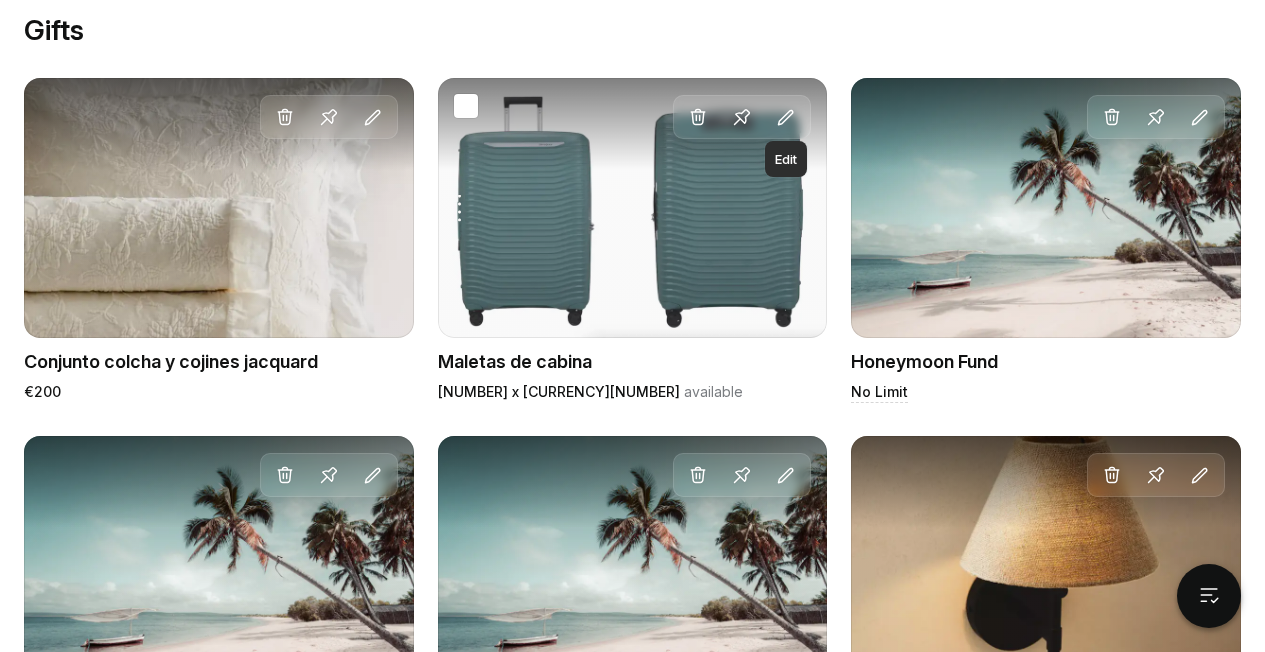 click at bounding box center [786, 118] 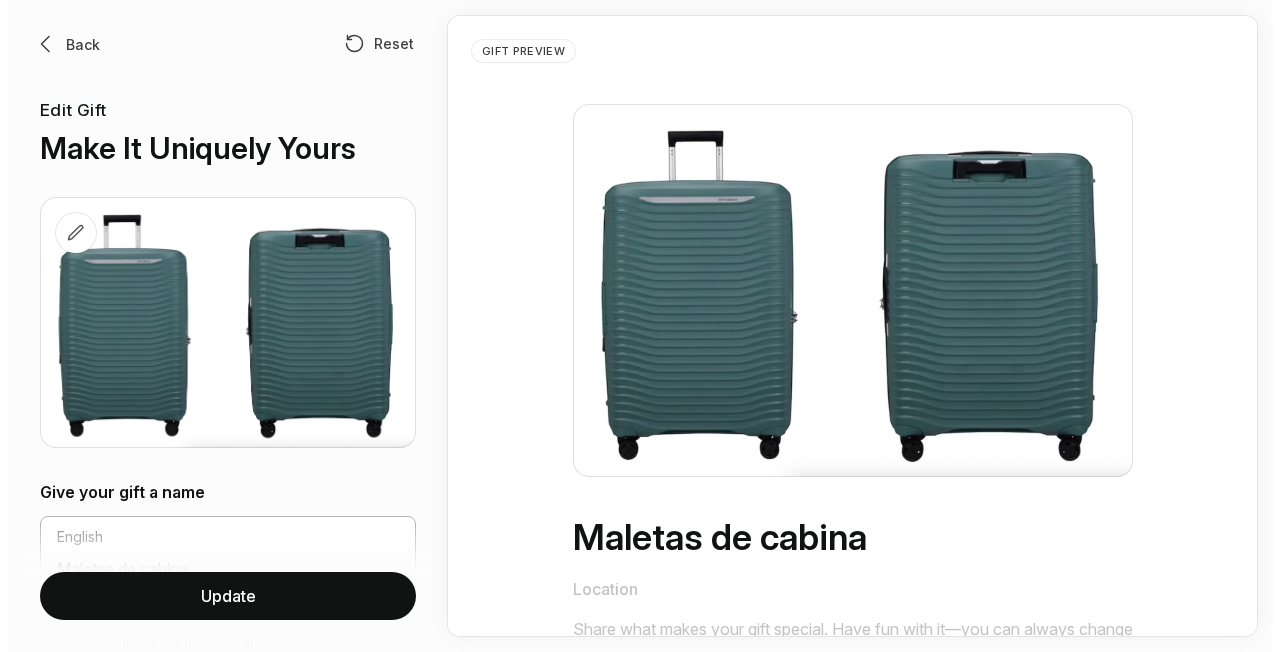 scroll, scrollTop: 0, scrollLeft: 0, axis: both 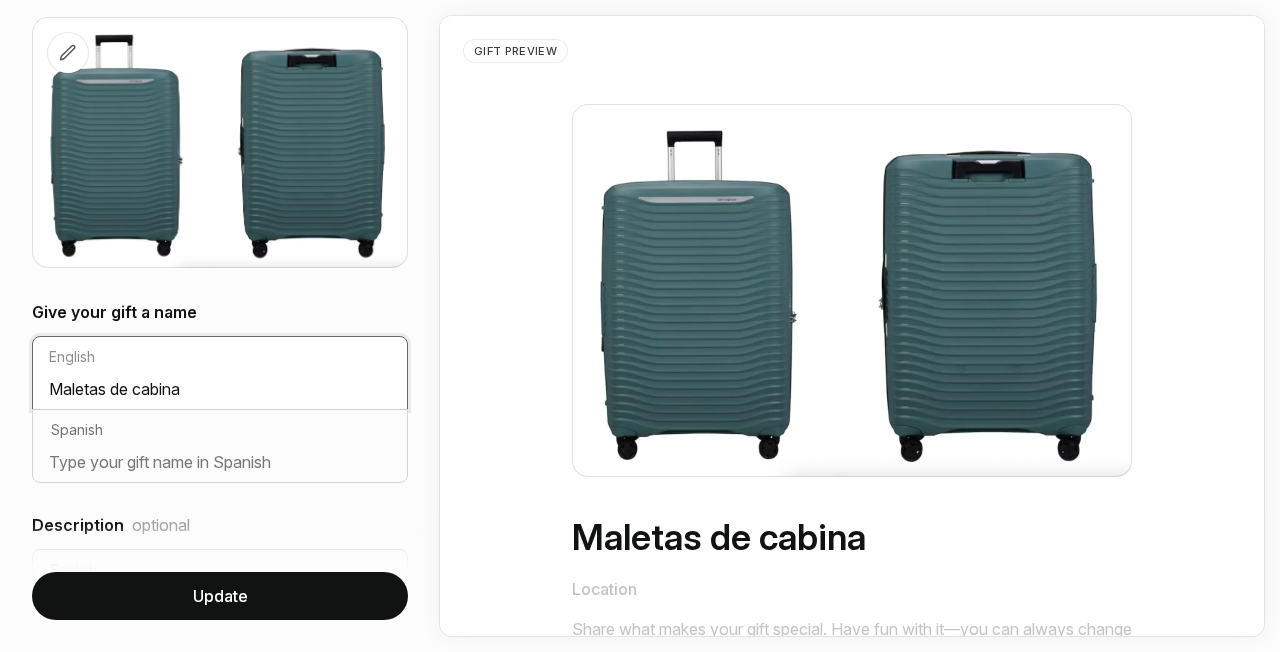 drag, startPoint x: 203, startPoint y: 390, endPoint x: 111, endPoint y: 389, distance: 92.00543 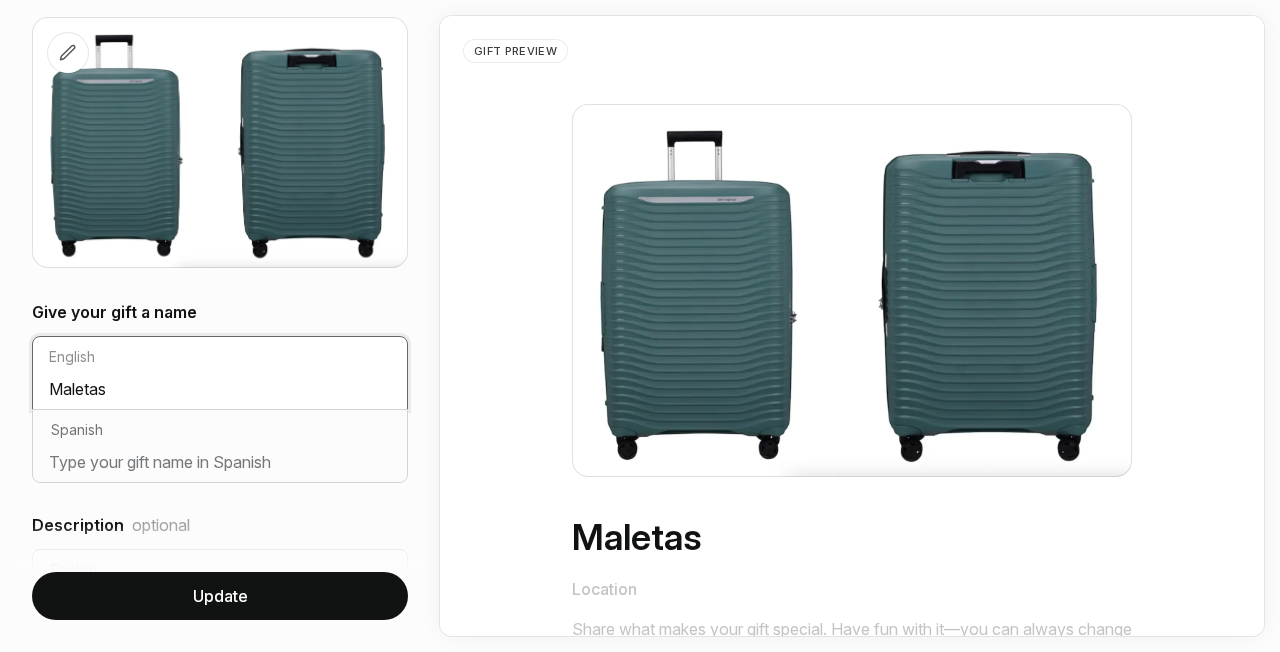 type on "Maletas" 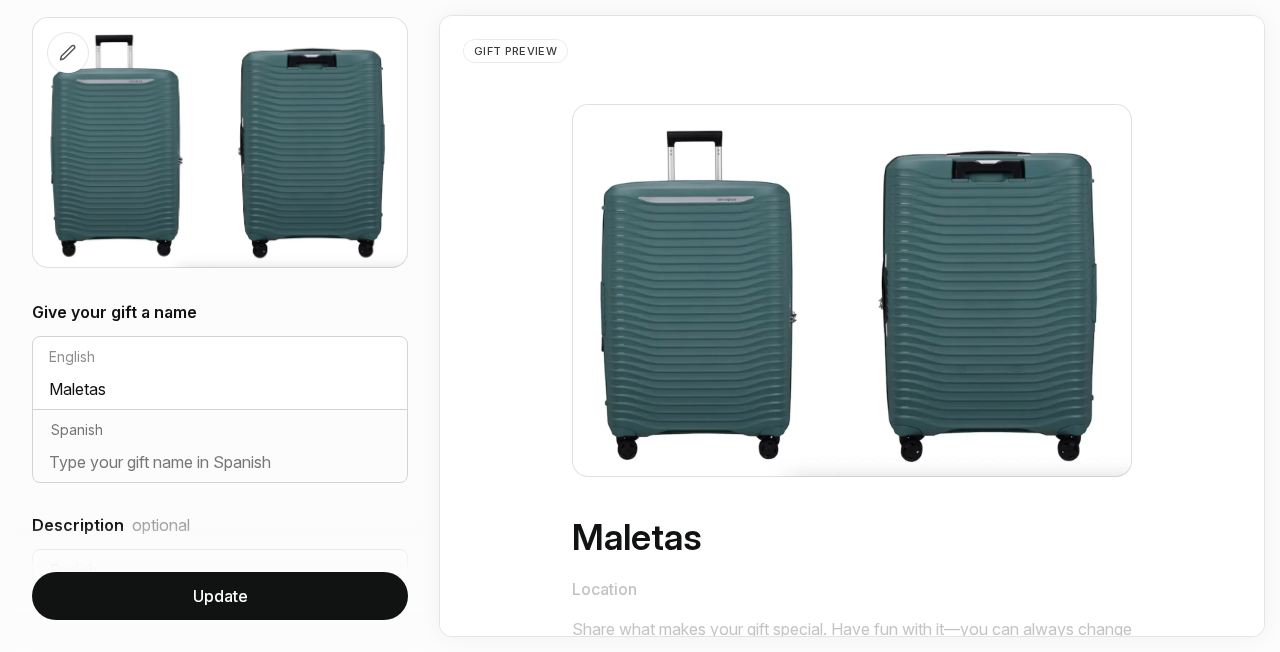 click on "Update" at bounding box center (220, 596) 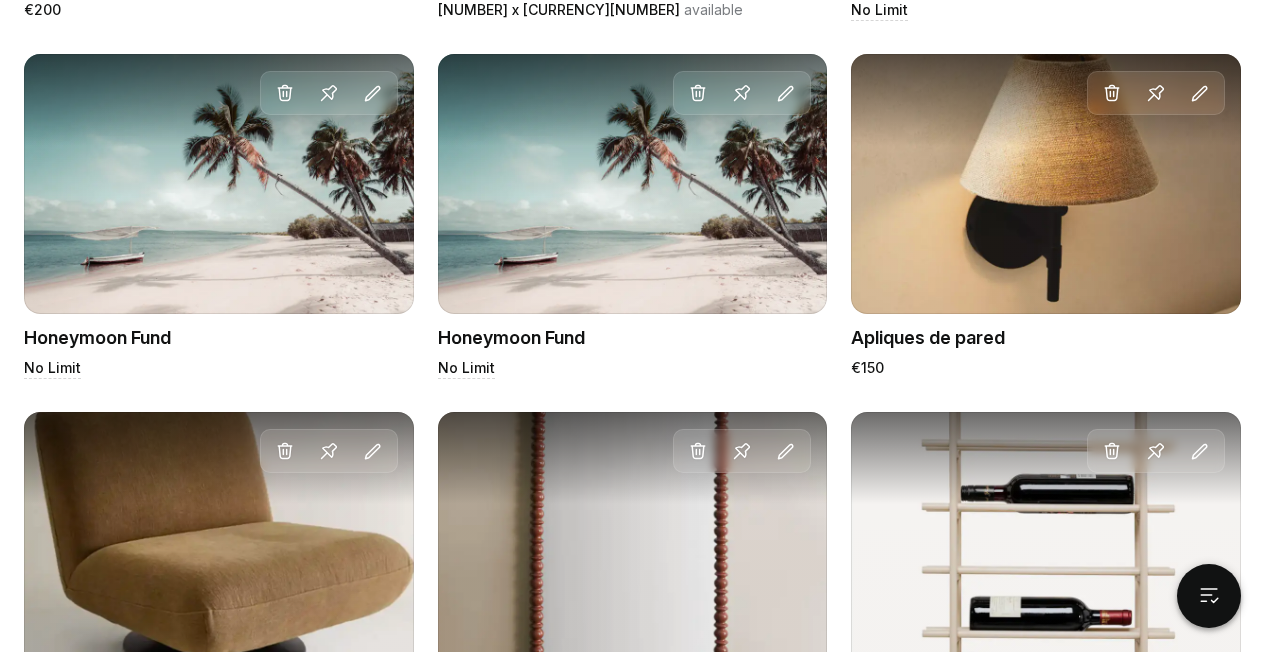 scroll, scrollTop: 1525, scrollLeft: 0, axis: vertical 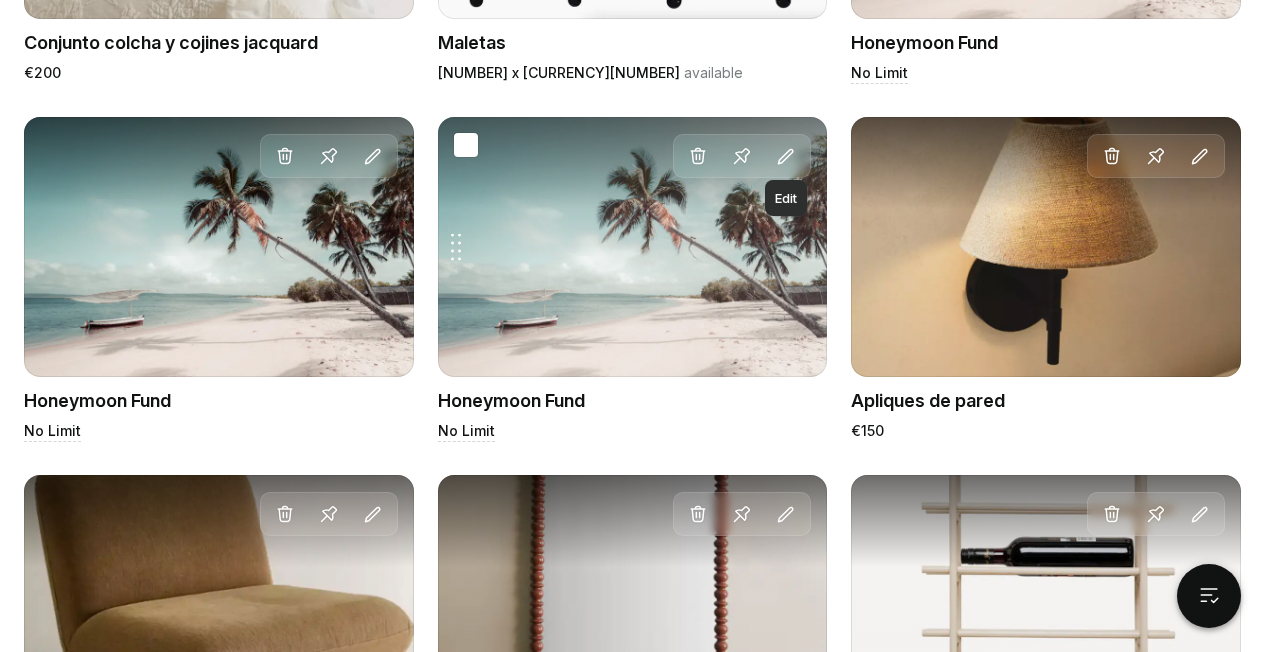 click at bounding box center (786, 157) 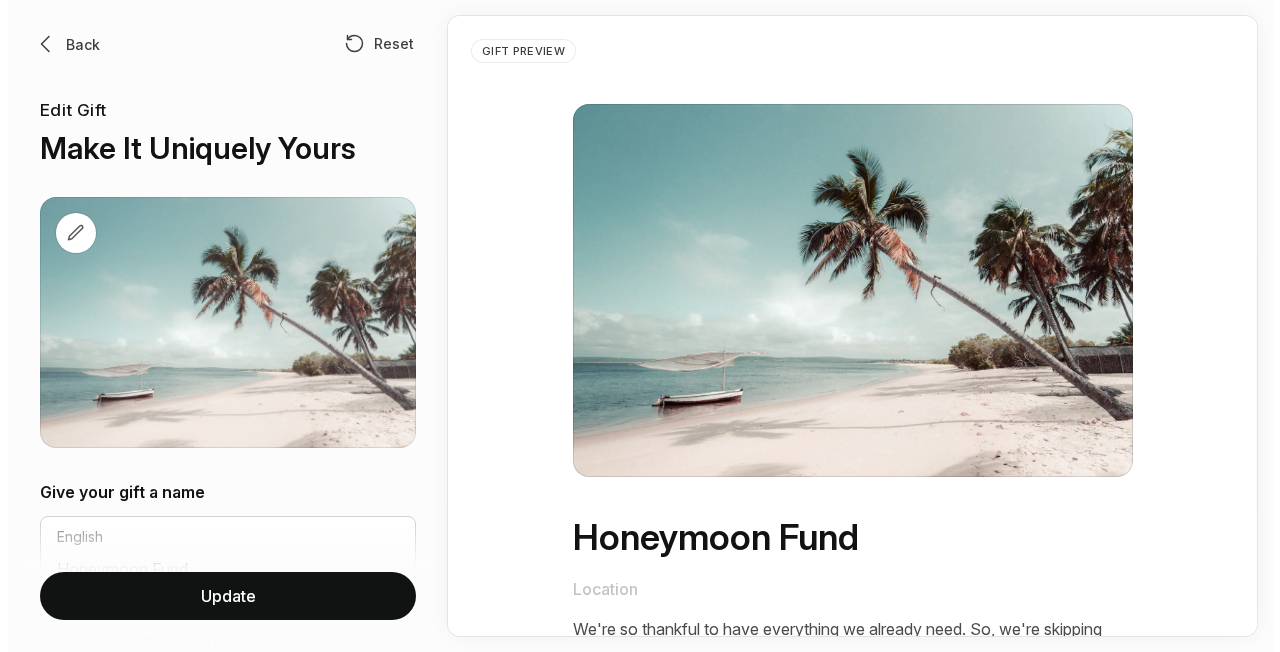 scroll, scrollTop: 0, scrollLeft: 0, axis: both 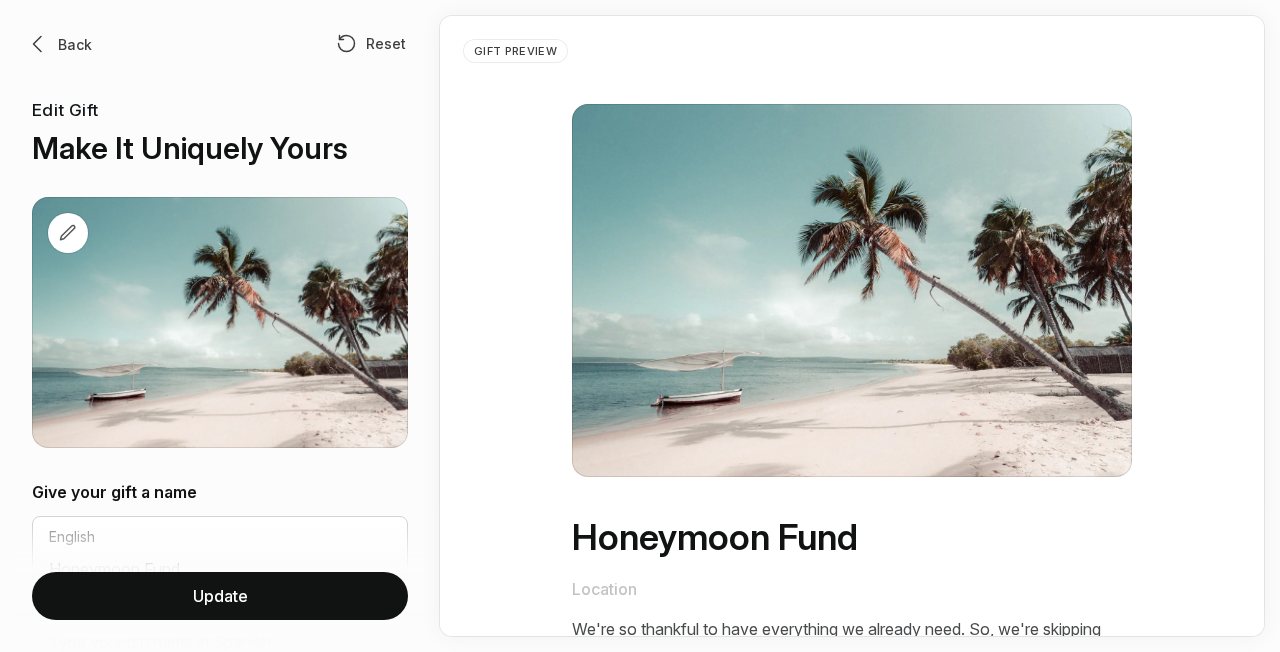click at bounding box center (68, 233) 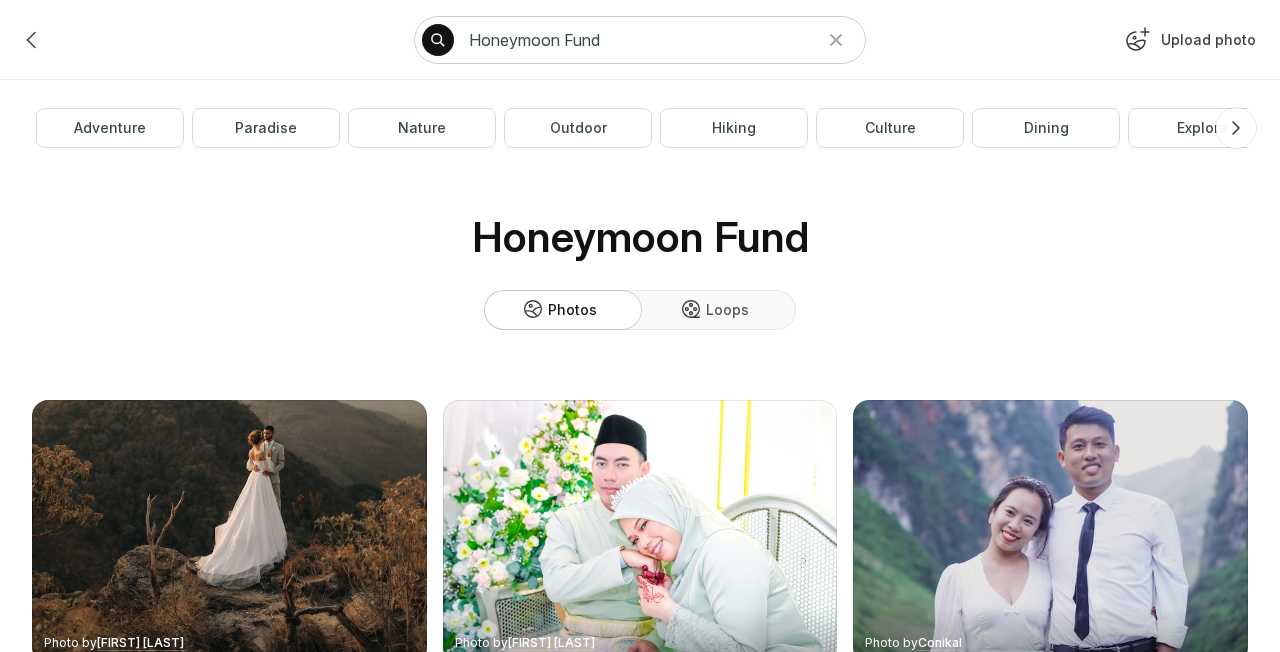 click at bounding box center (1137, 40) 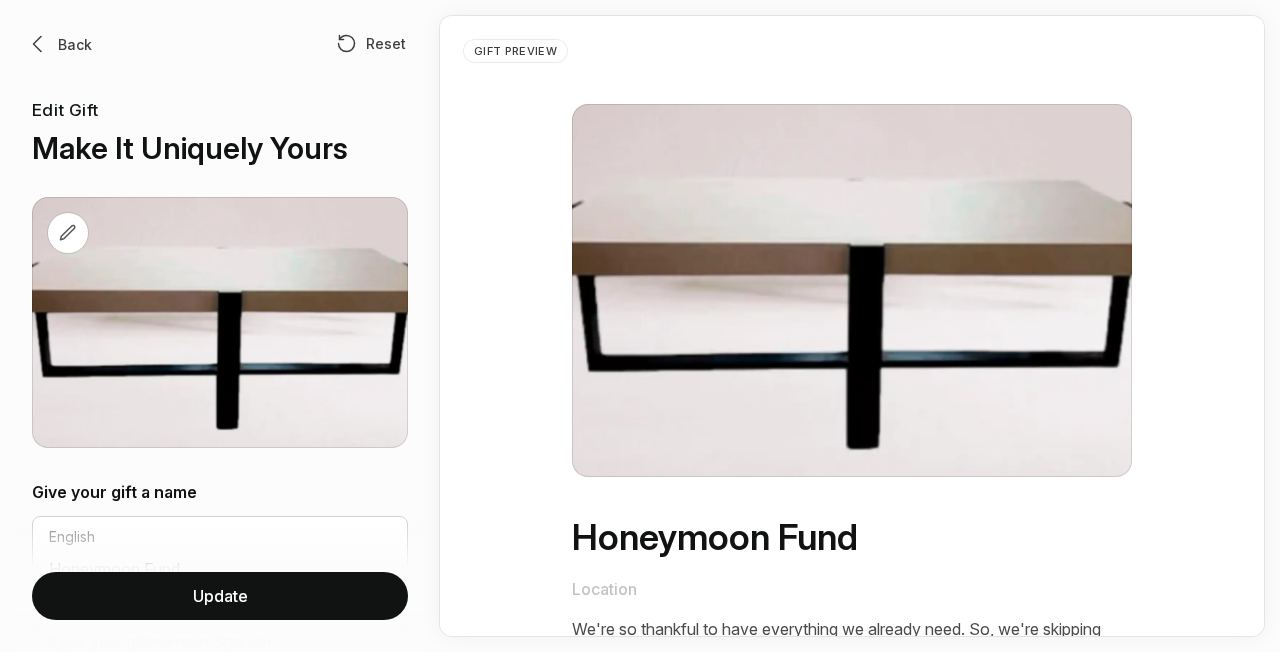 click at bounding box center [68, 233] 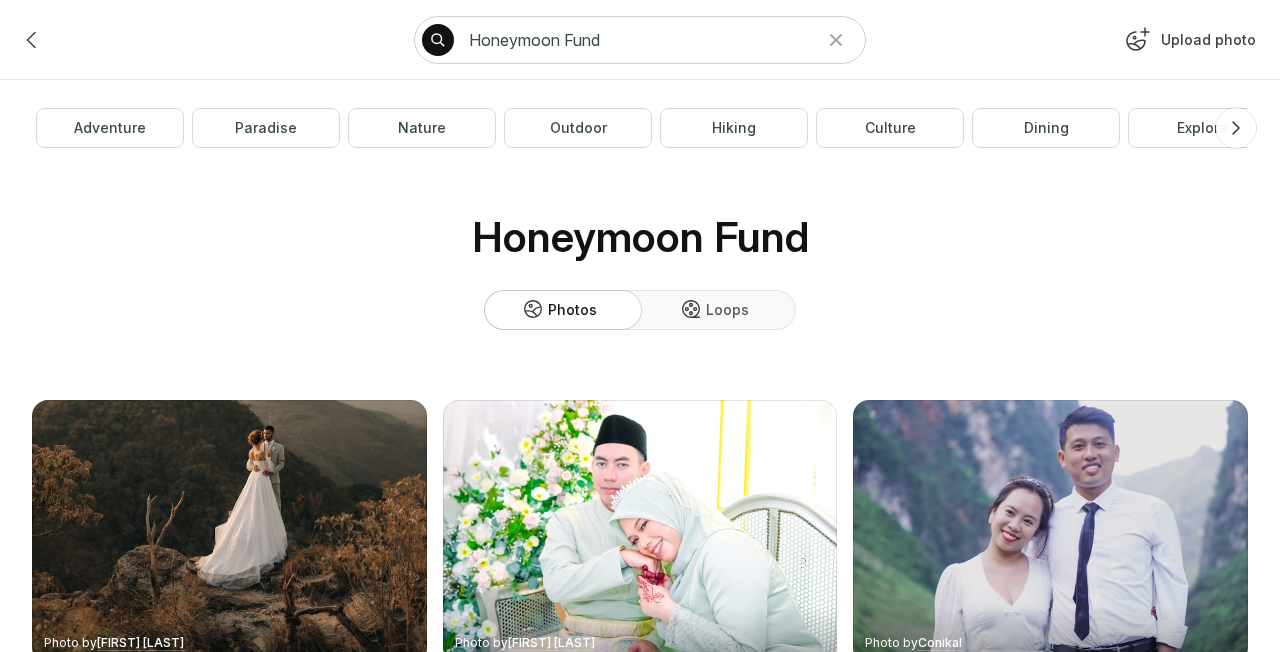 click on "Upload photo" at bounding box center [1188, 44] 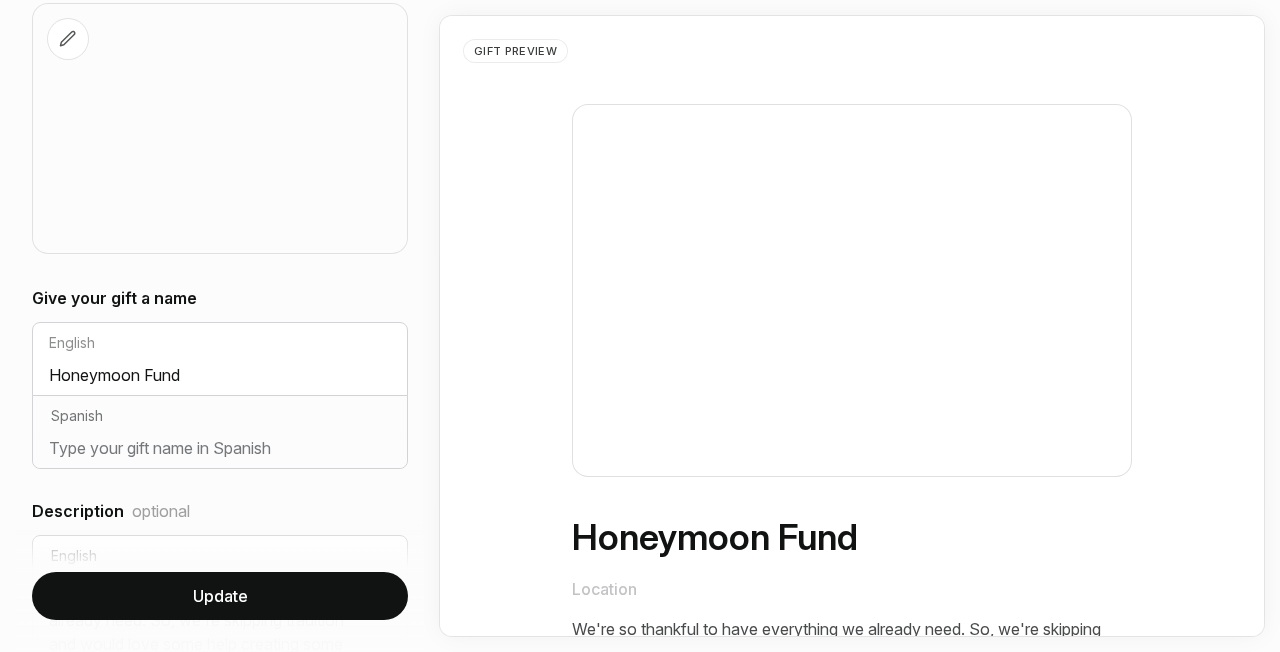 scroll, scrollTop: 196, scrollLeft: 0, axis: vertical 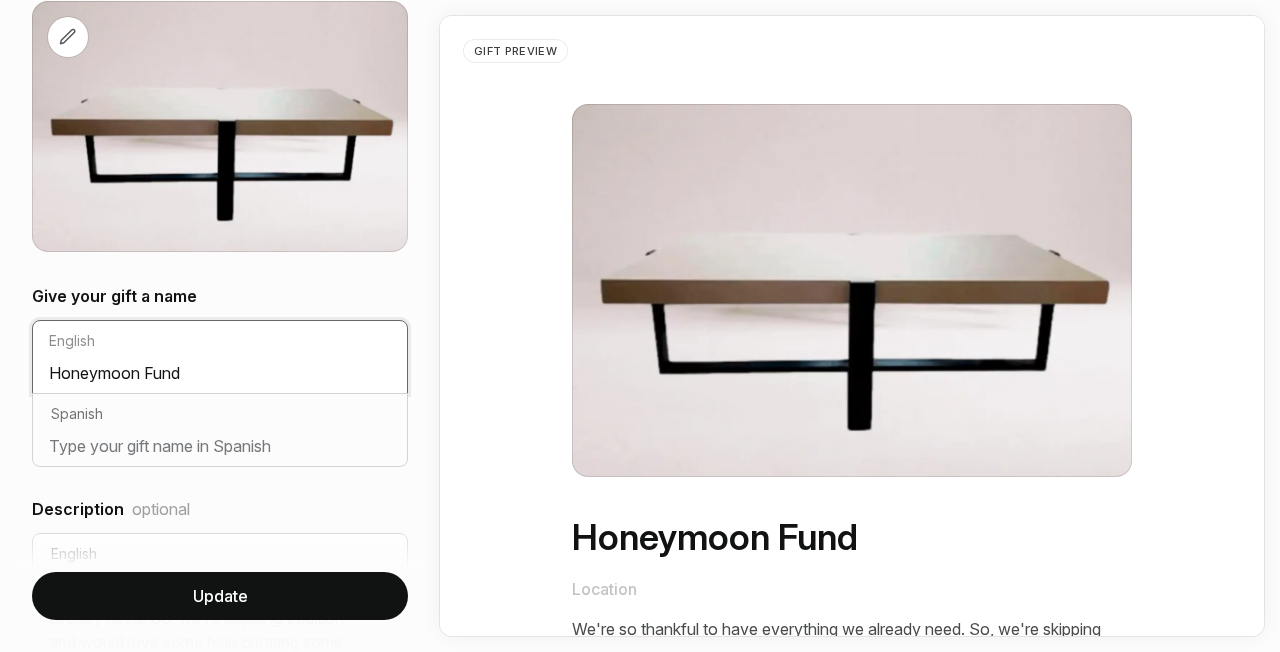 click on "Honeymoon Fund" at bounding box center (220, 377) 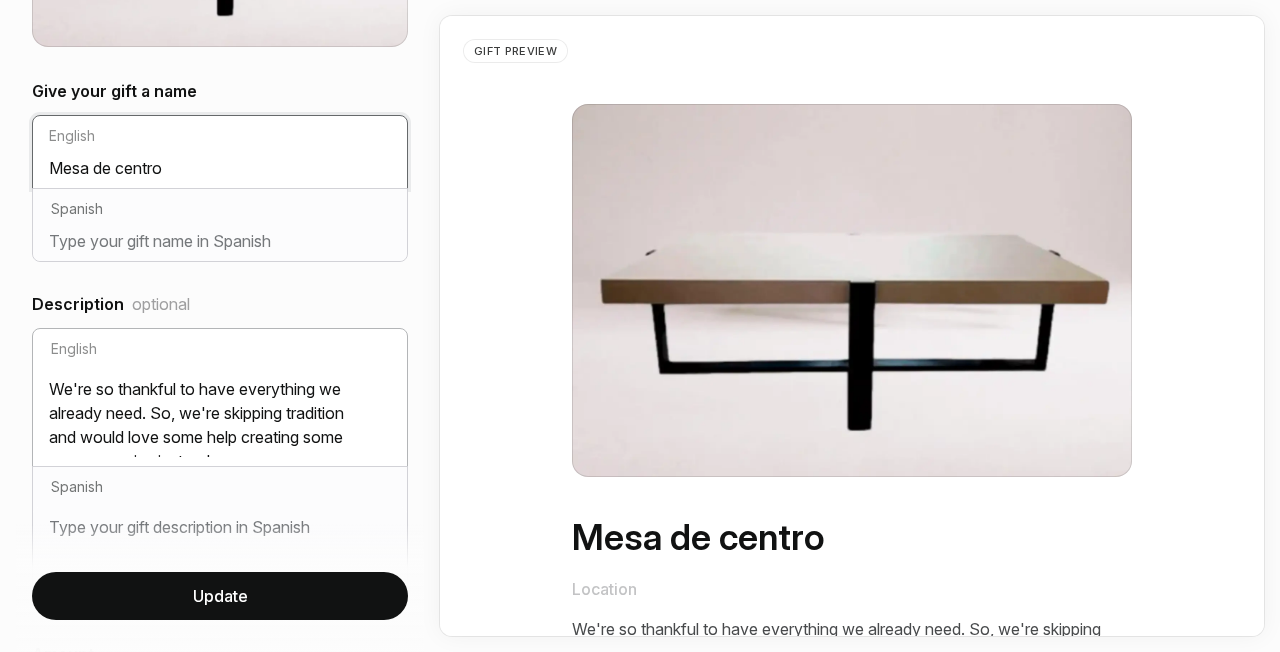 scroll, scrollTop: 406, scrollLeft: 0, axis: vertical 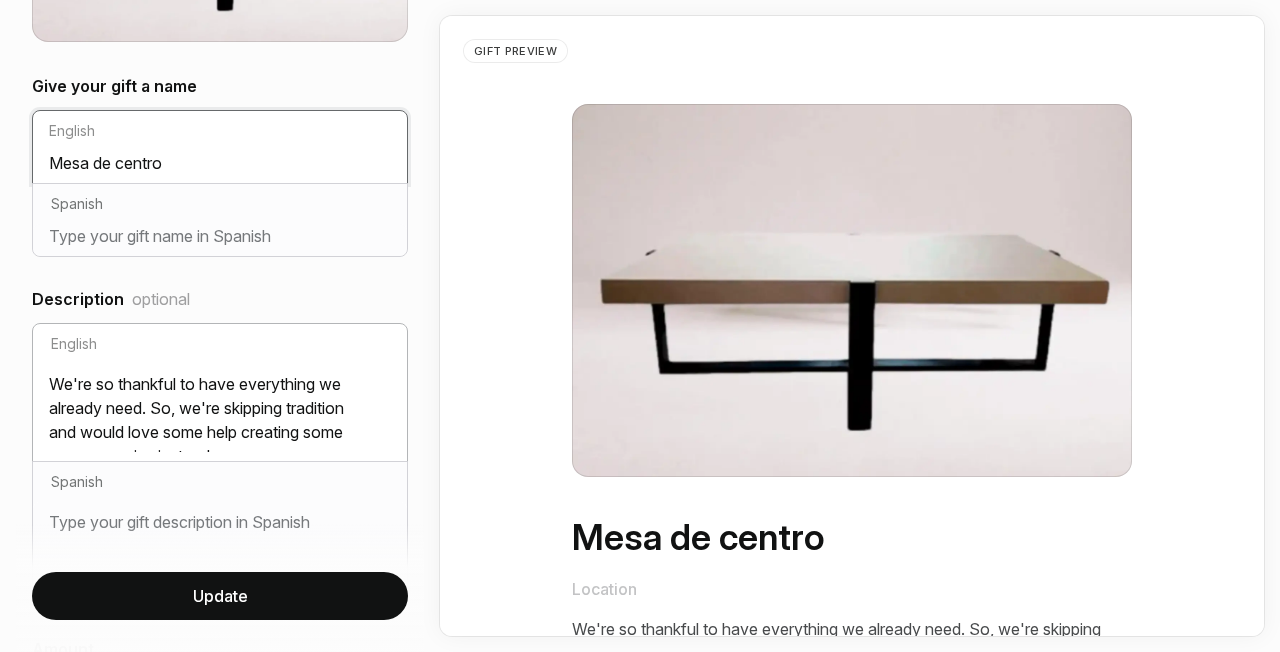 type on "Mesa de centro" 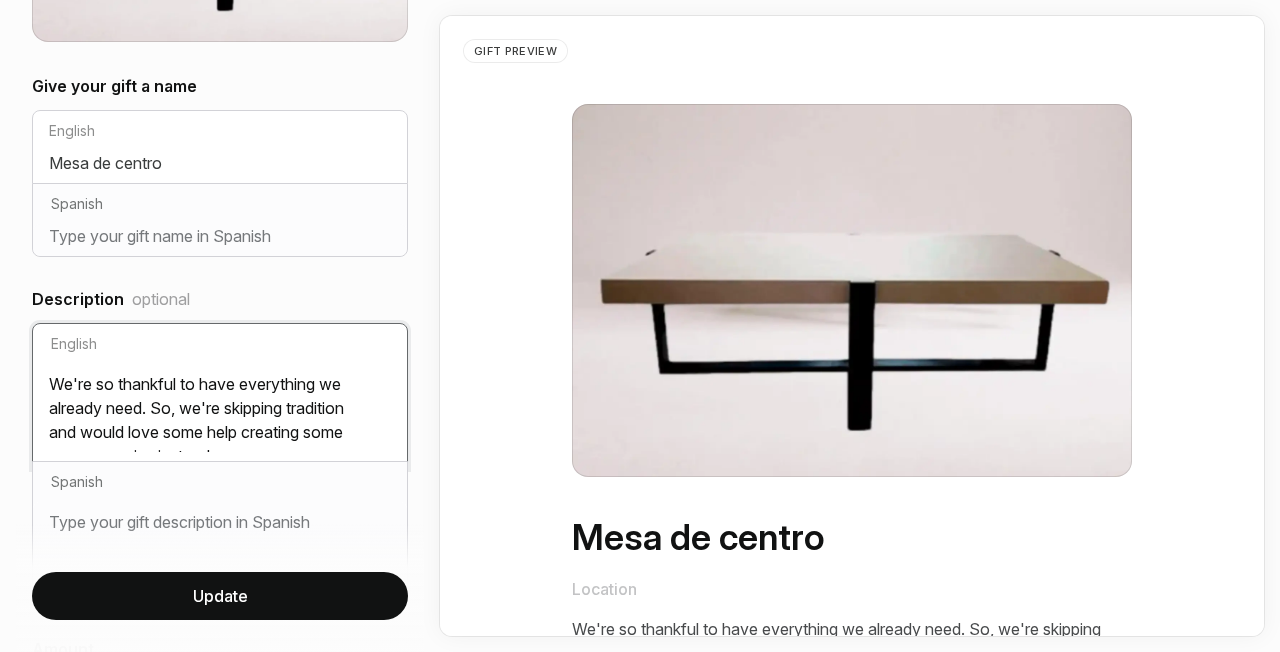 scroll, scrollTop: 40, scrollLeft: 0, axis: vertical 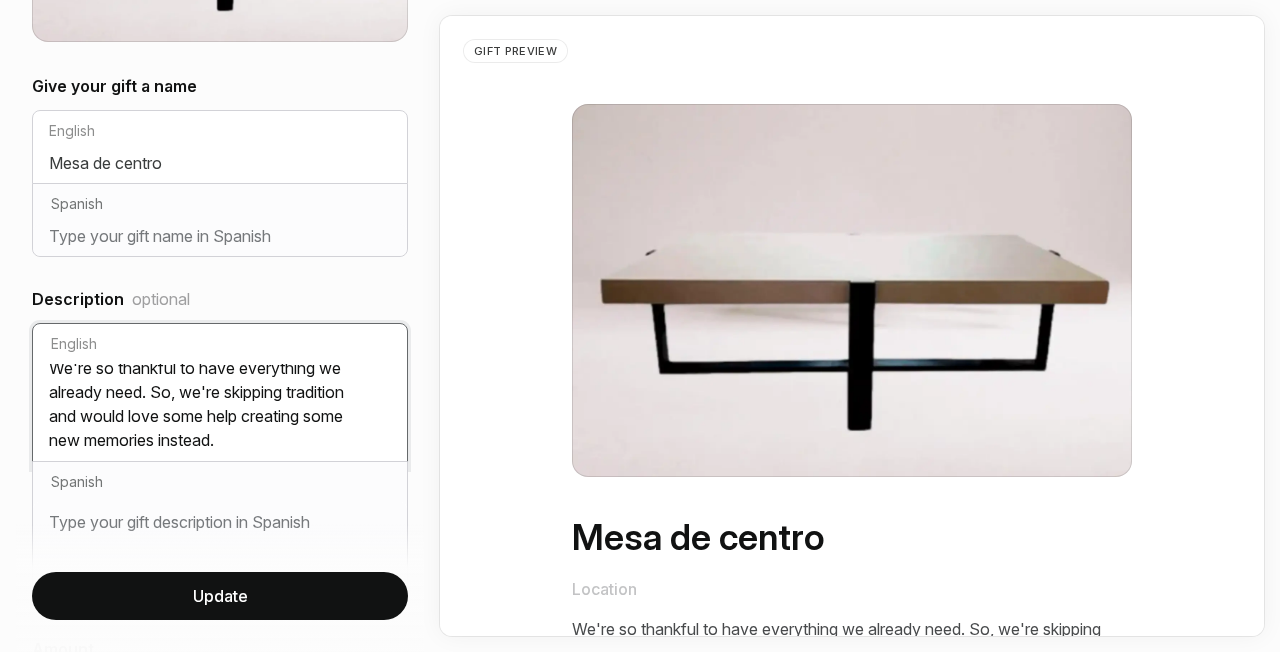 drag, startPoint x: 49, startPoint y: 380, endPoint x: 481, endPoint y: 483, distance: 444.10922 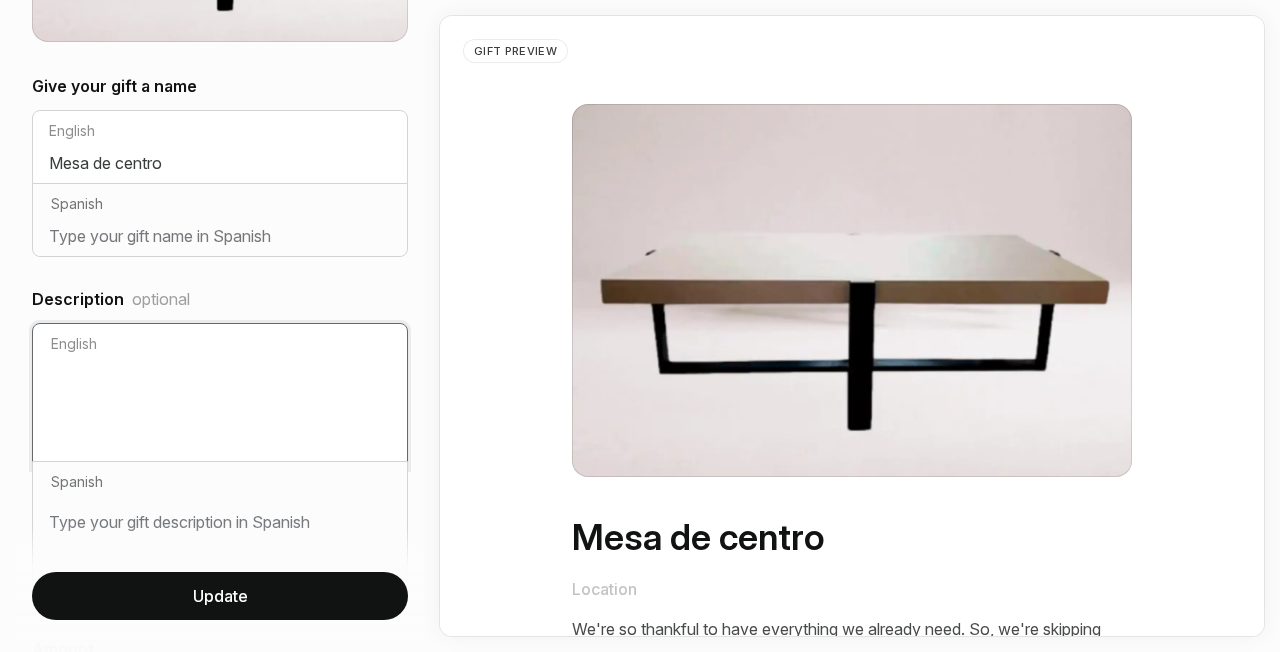 scroll, scrollTop: 0, scrollLeft: 0, axis: both 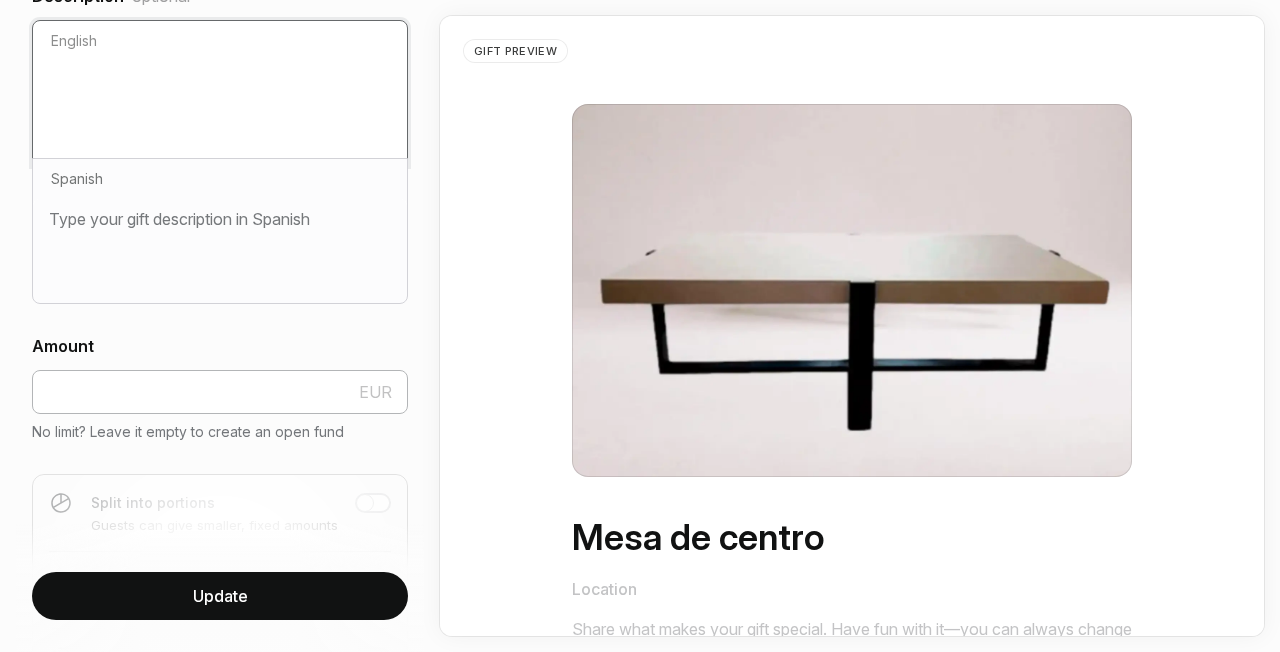 type 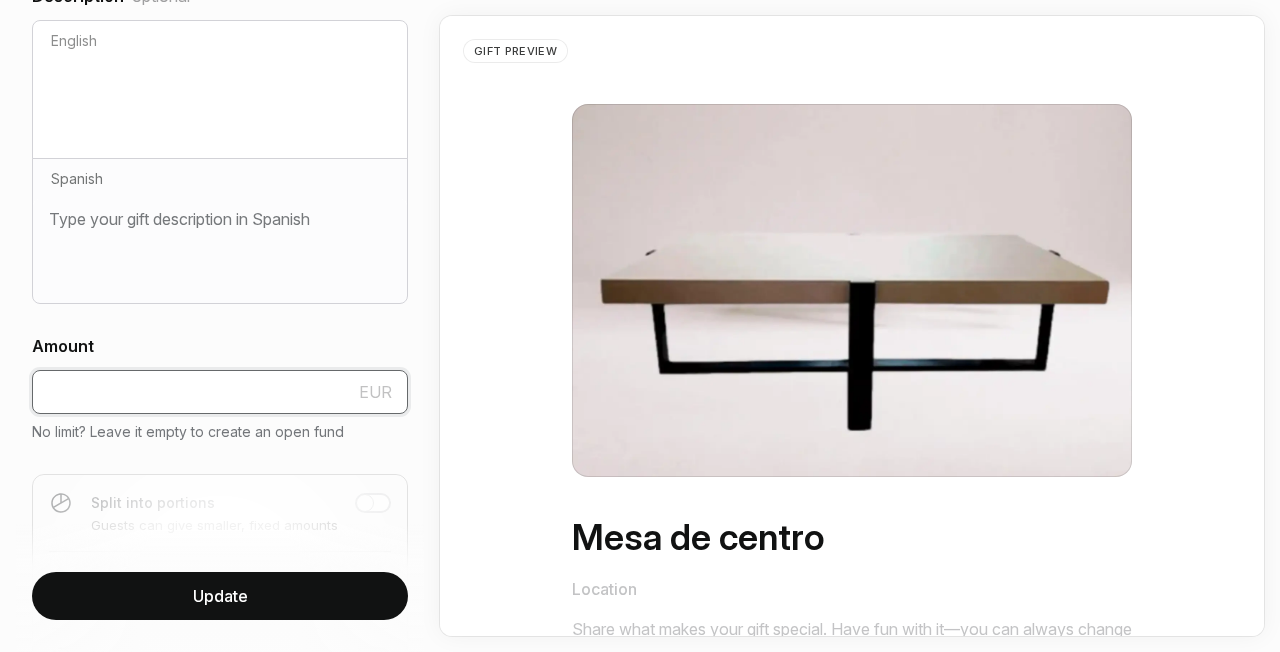 click at bounding box center [220, 392] 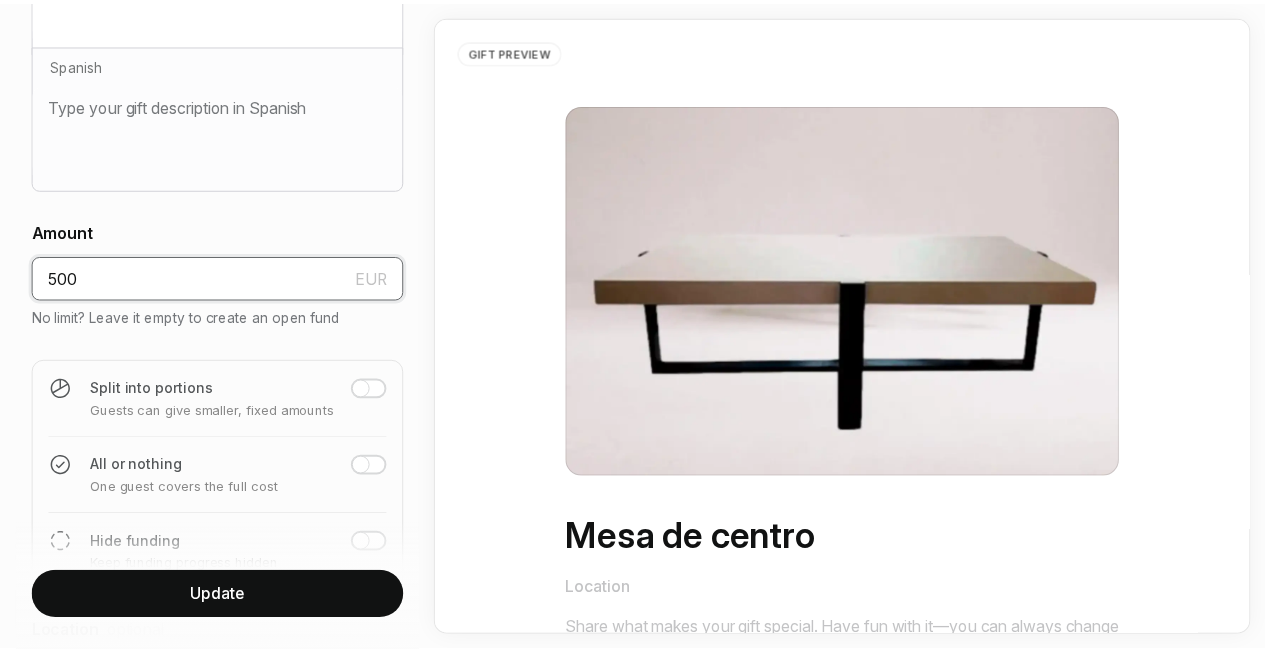 scroll, scrollTop: 829, scrollLeft: 0, axis: vertical 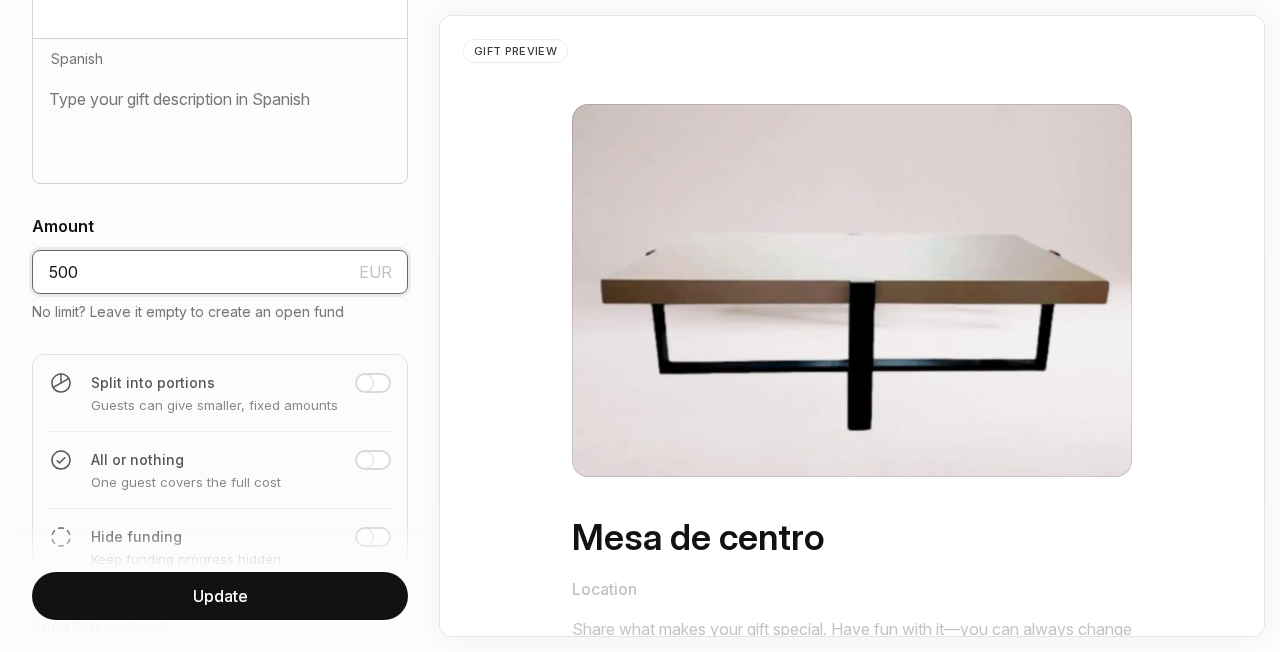 type on "500" 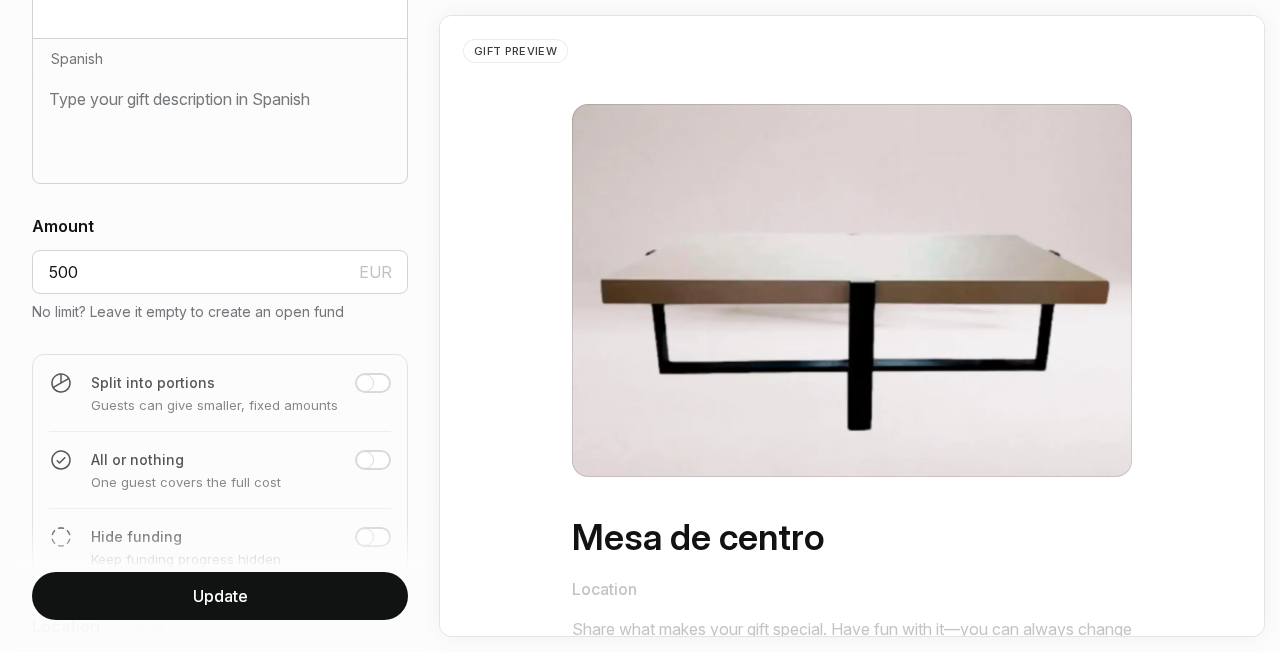click on "Update" at bounding box center (220, 596) 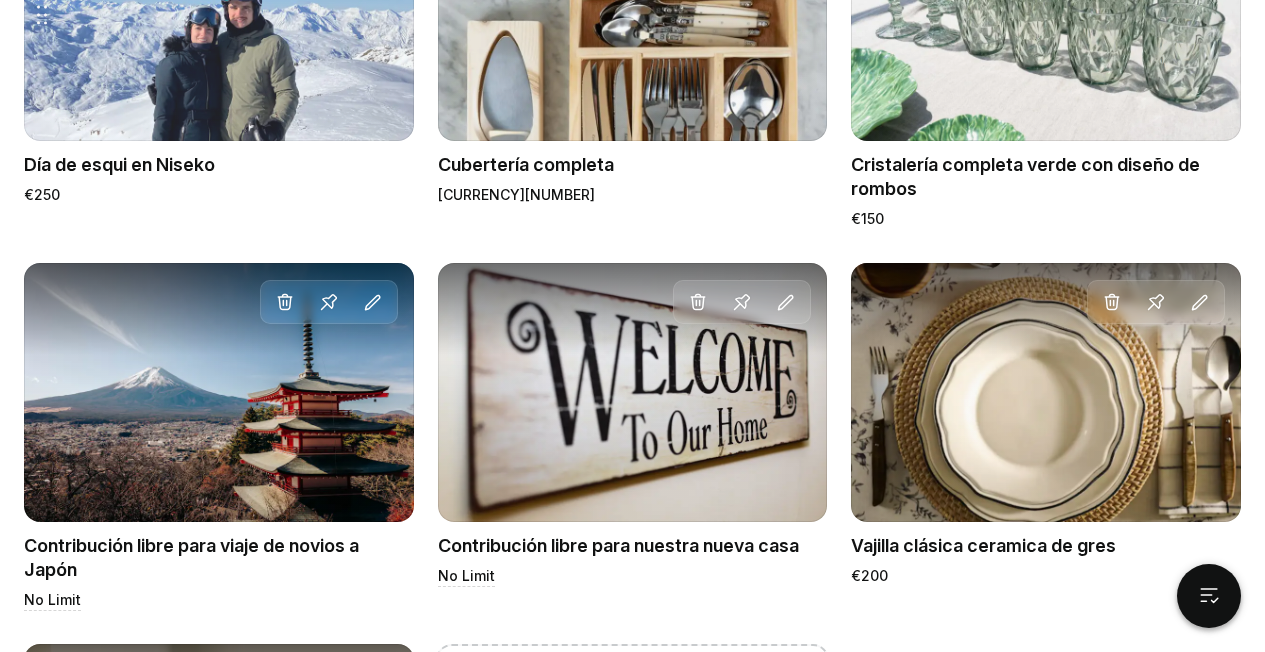 scroll, scrollTop: 3219, scrollLeft: 0, axis: vertical 